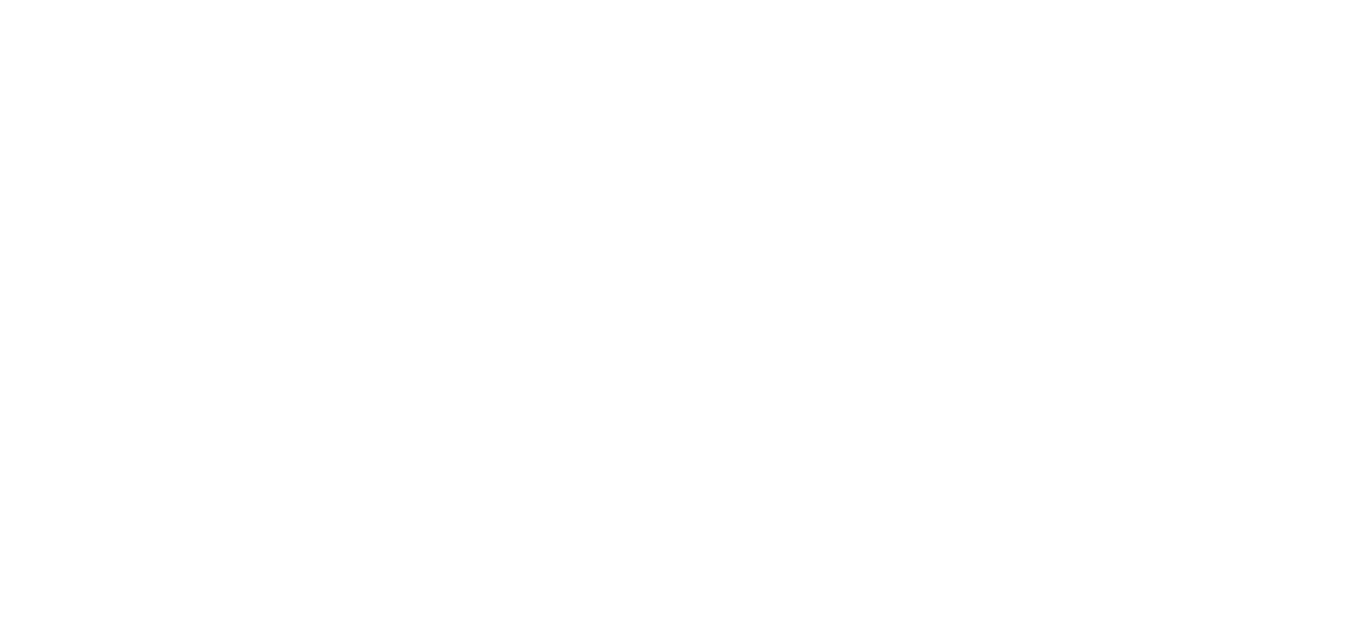 scroll, scrollTop: 0, scrollLeft: 0, axis: both 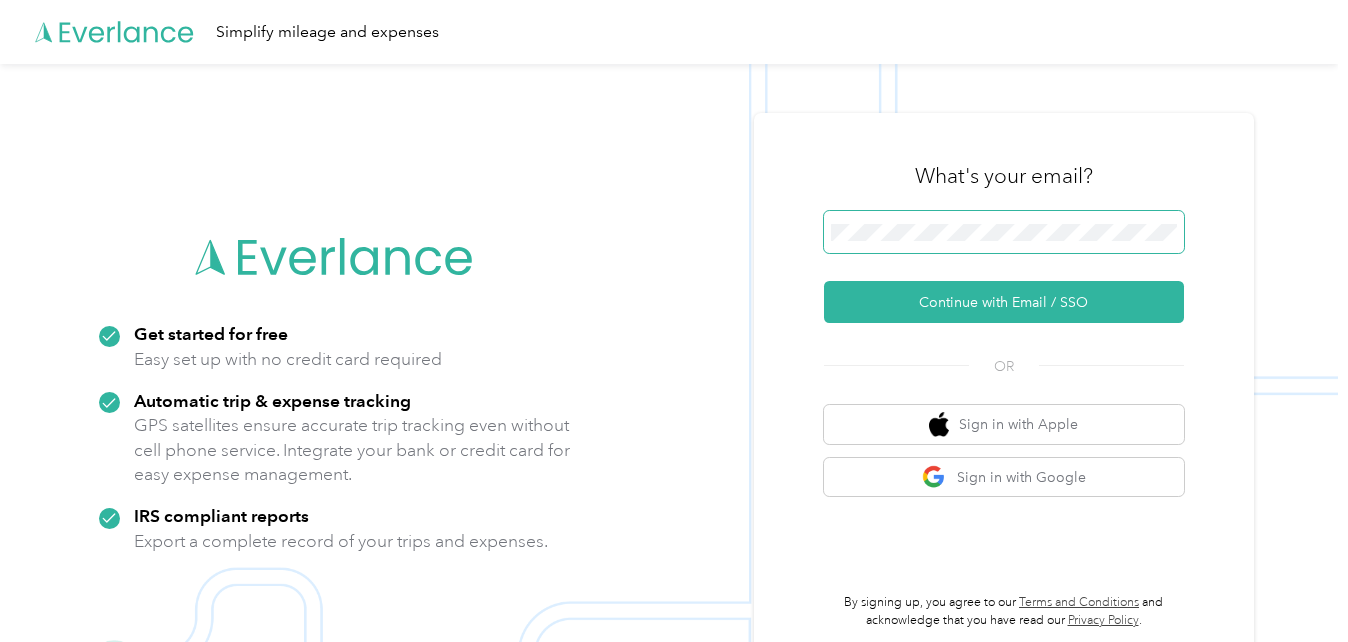 click at bounding box center (1004, 232) 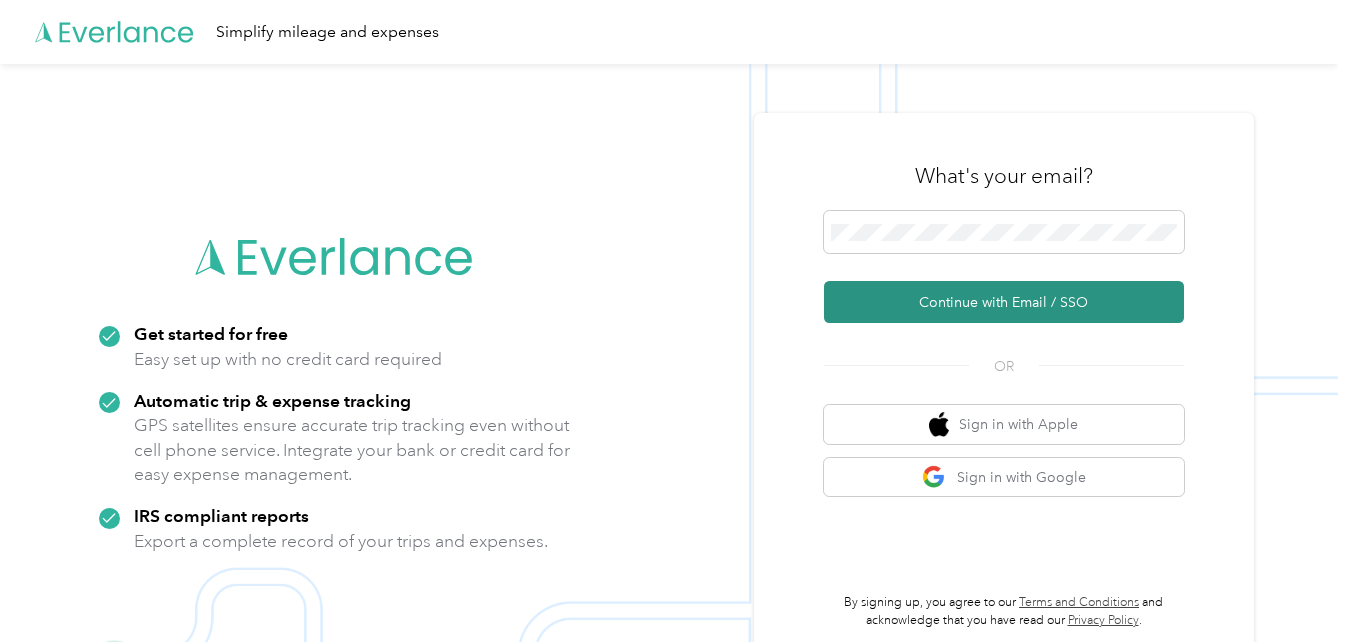 click on "Continue with Email / SSO" at bounding box center (1004, 302) 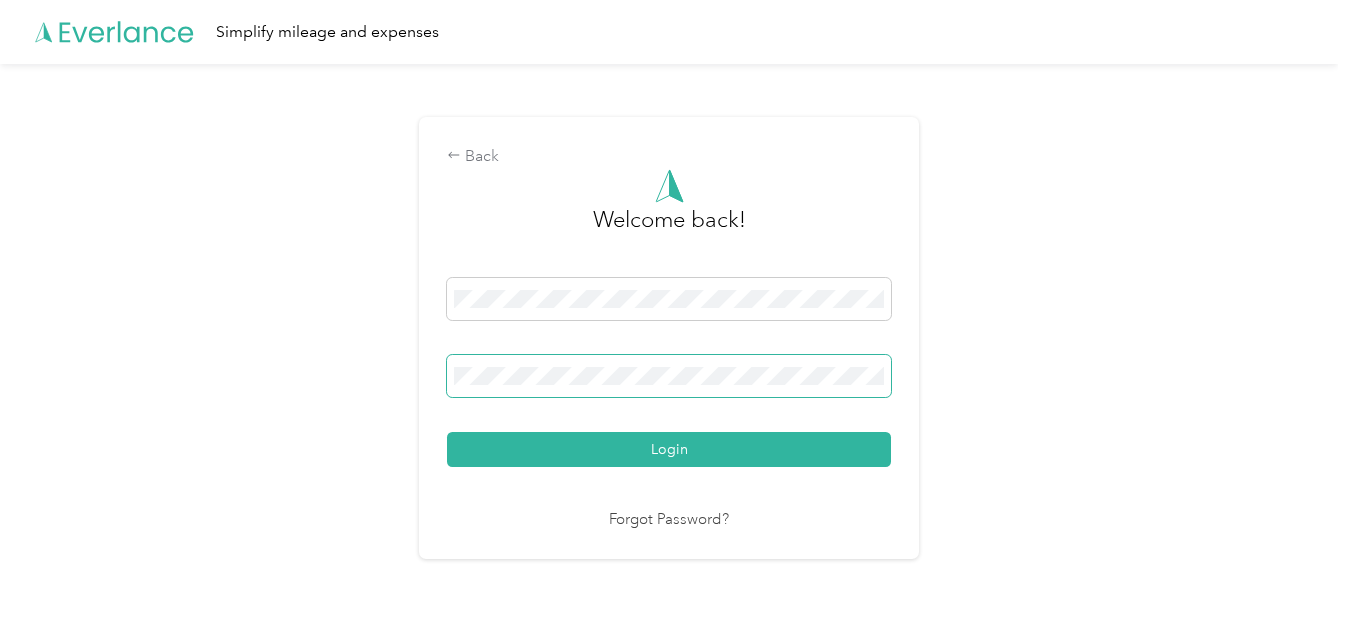 click on "Login" at bounding box center (669, 449) 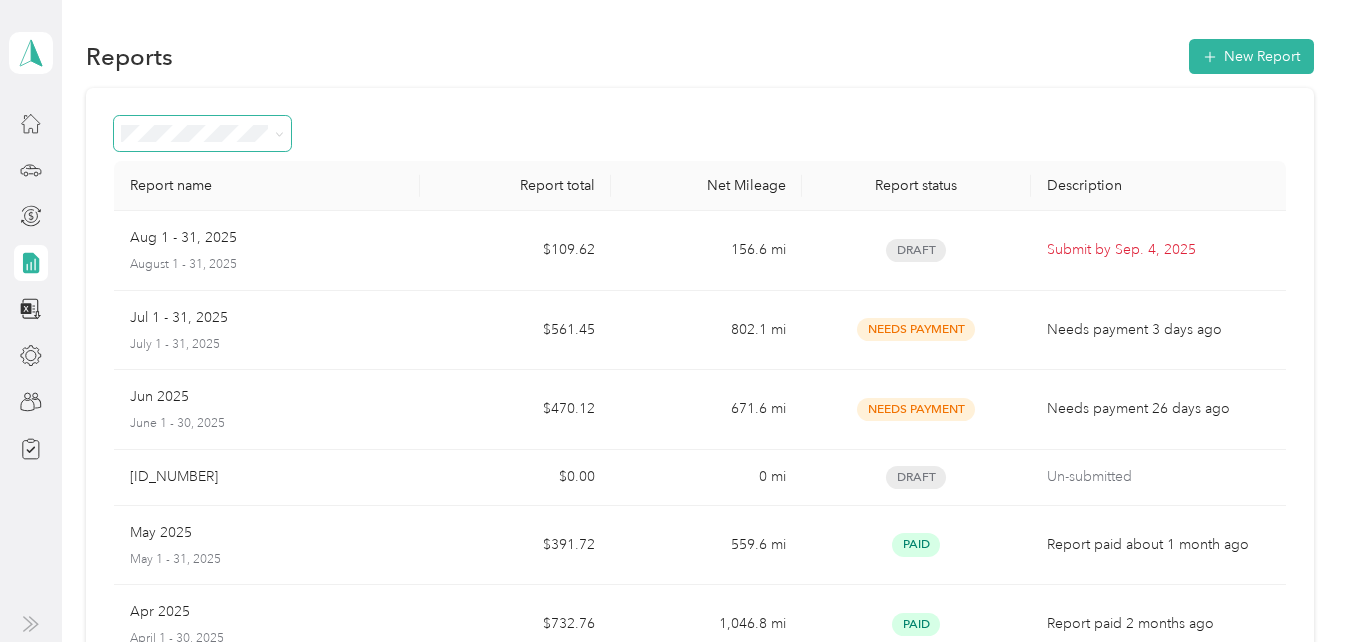 click 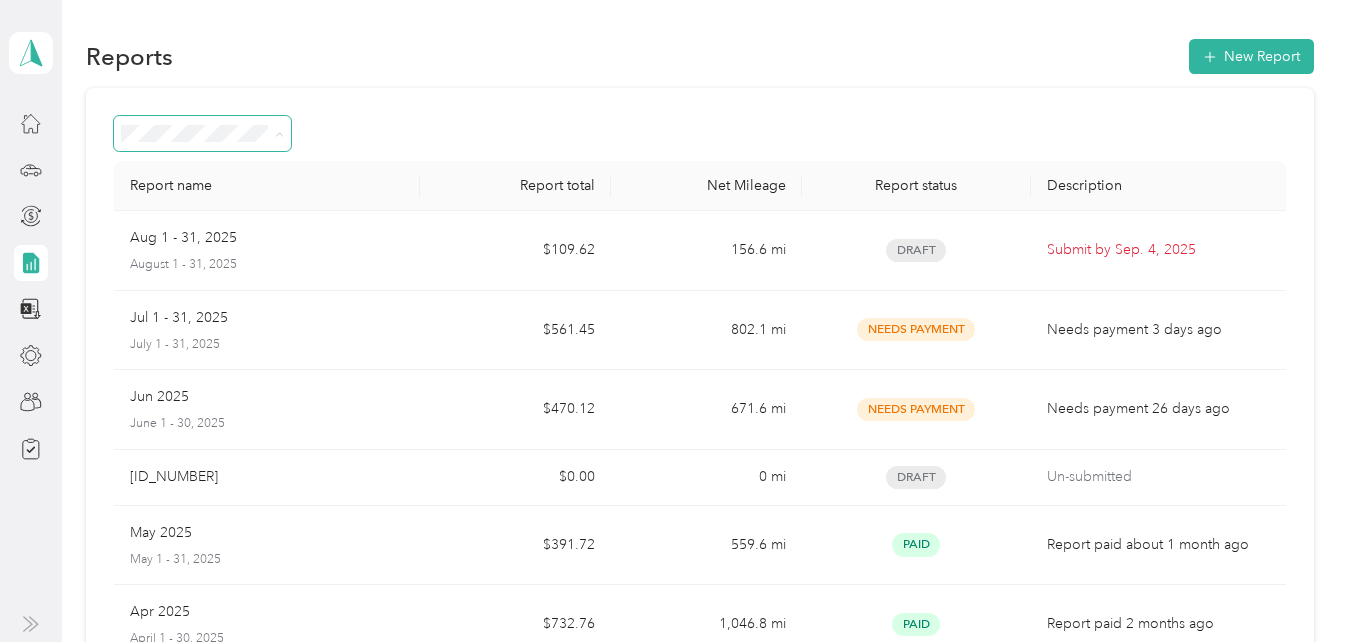 click on "Needs approval" at bounding box center (180, 240) 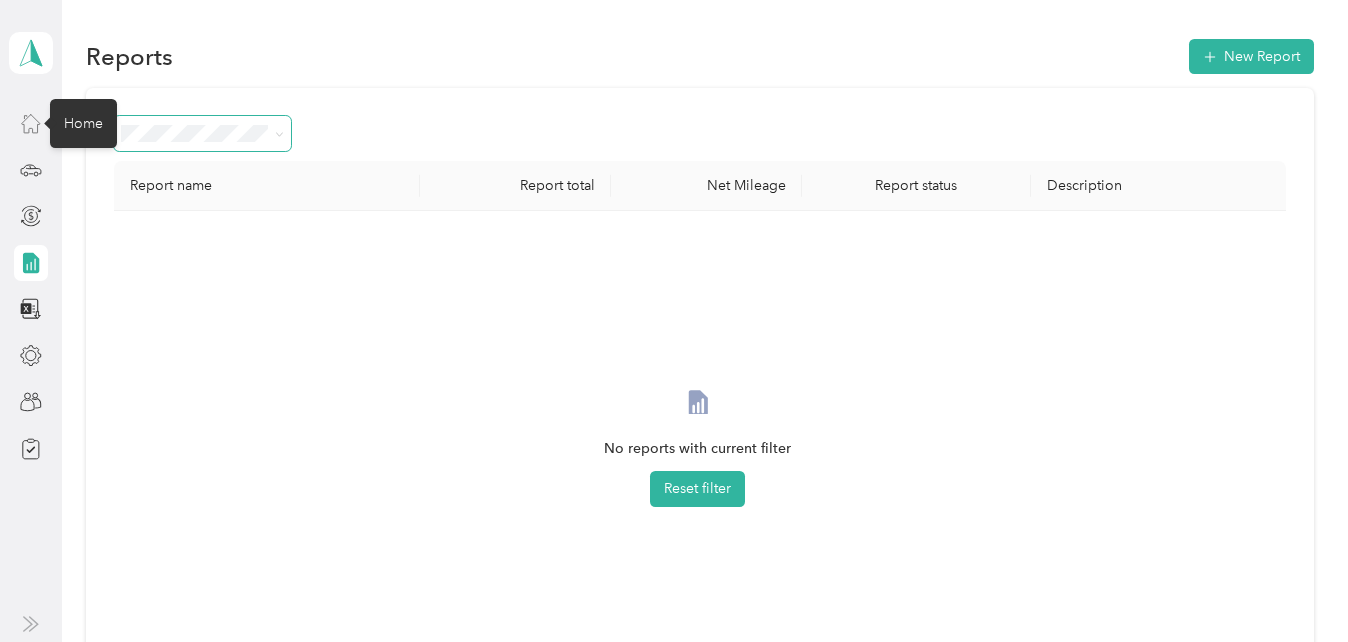 click 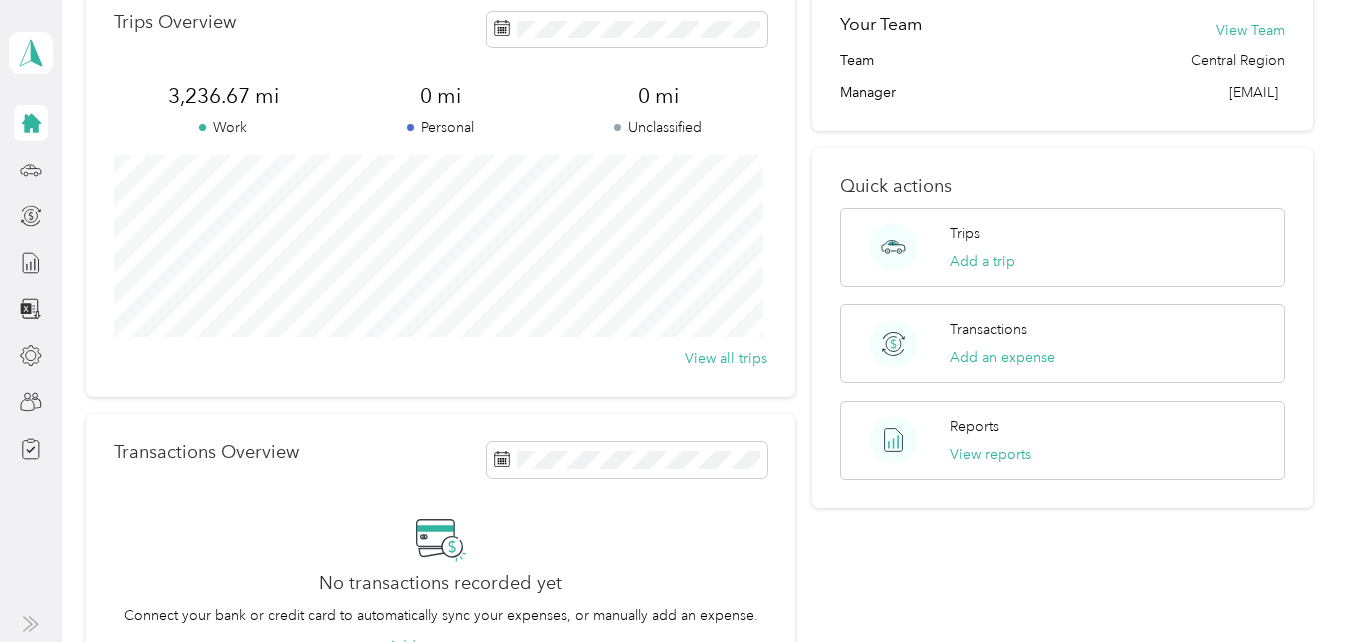 scroll, scrollTop: 200, scrollLeft: 0, axis: vertical 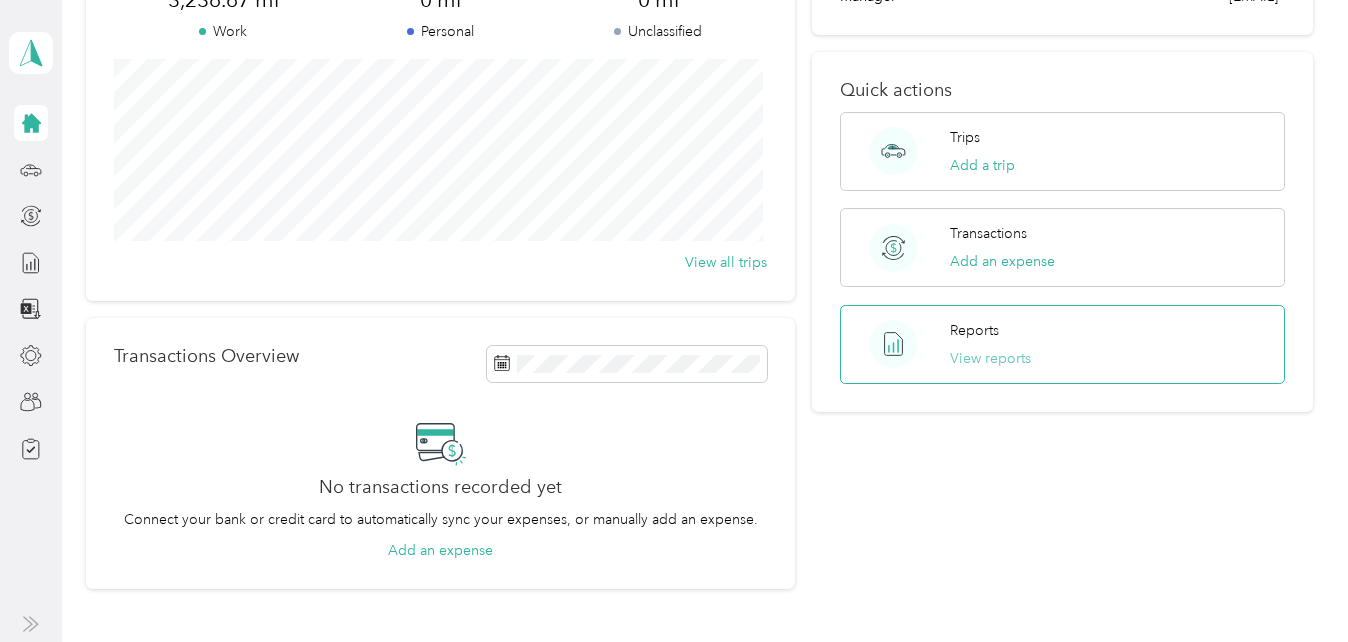 click on "View reports" at bounding box center (990, 358) 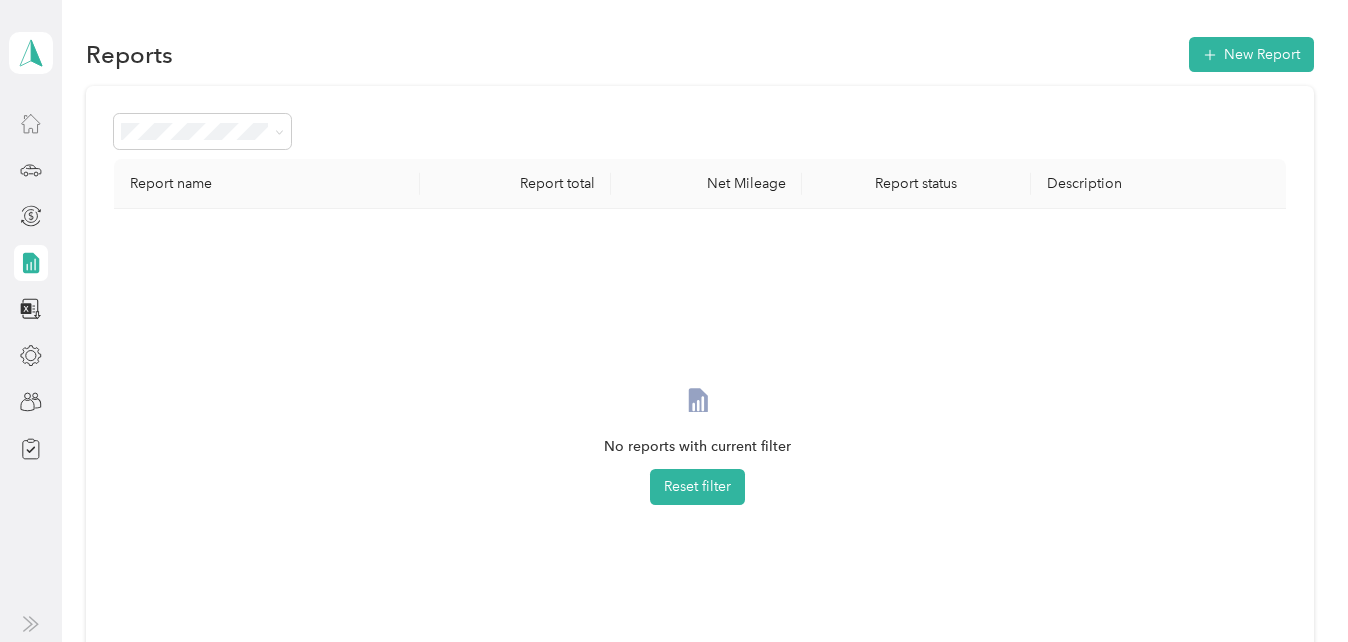 scroll, scrollTop: 0, scrollLeft: 0, axis: both 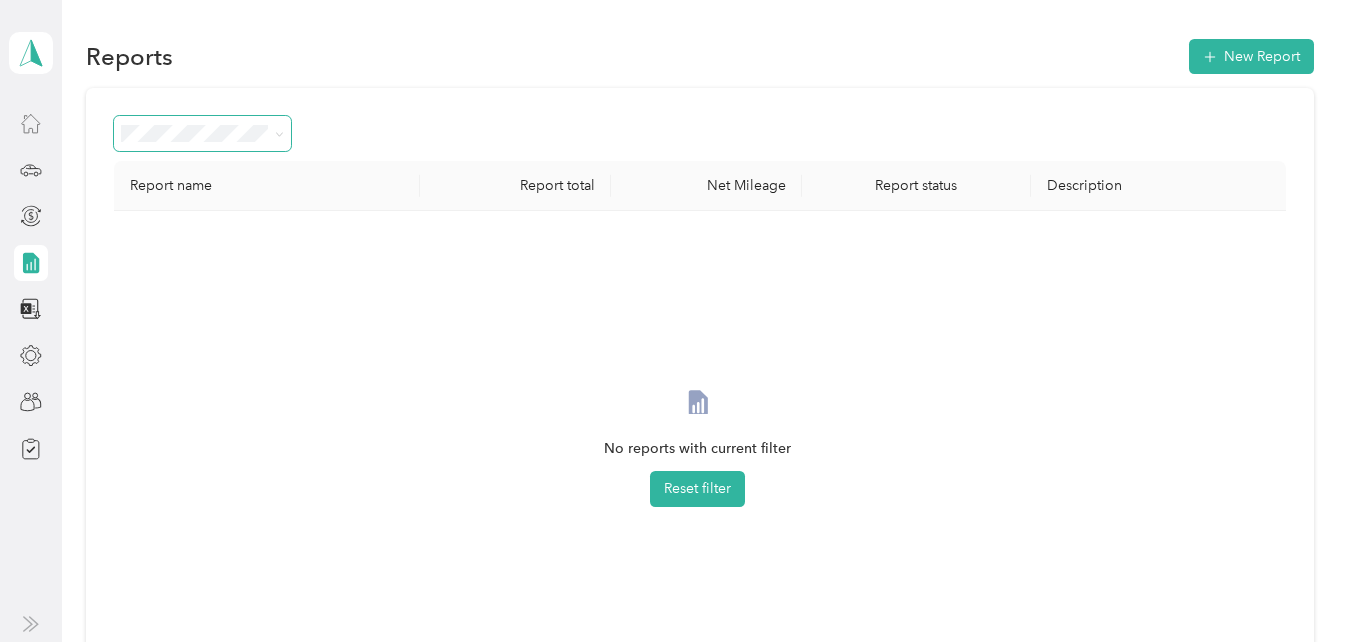 click at bounding box center [276, 133] 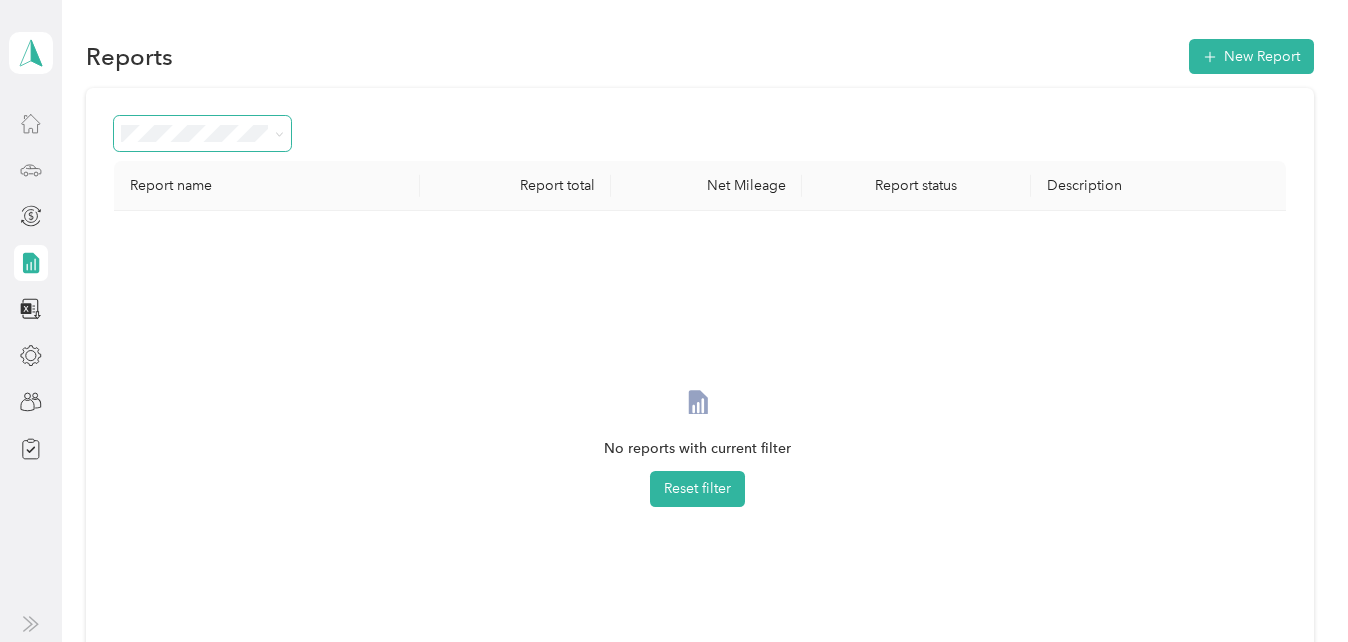click 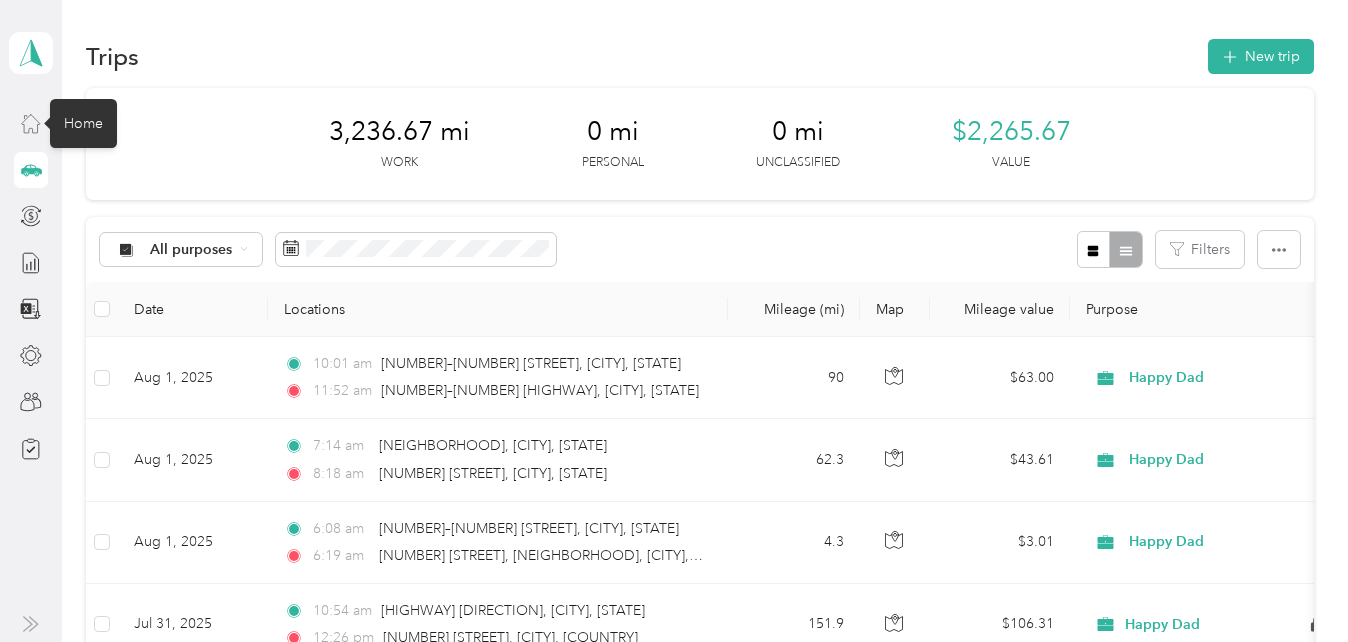 click 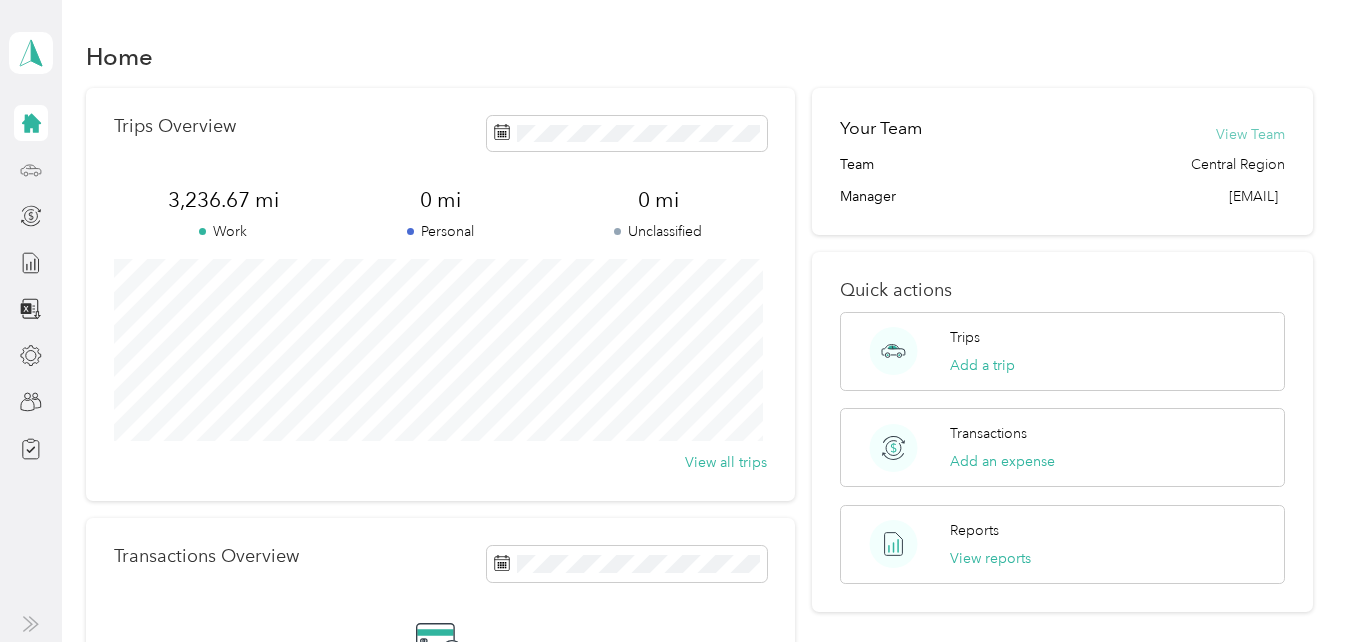 click on "View Team" at bounding box center [1250, 134] 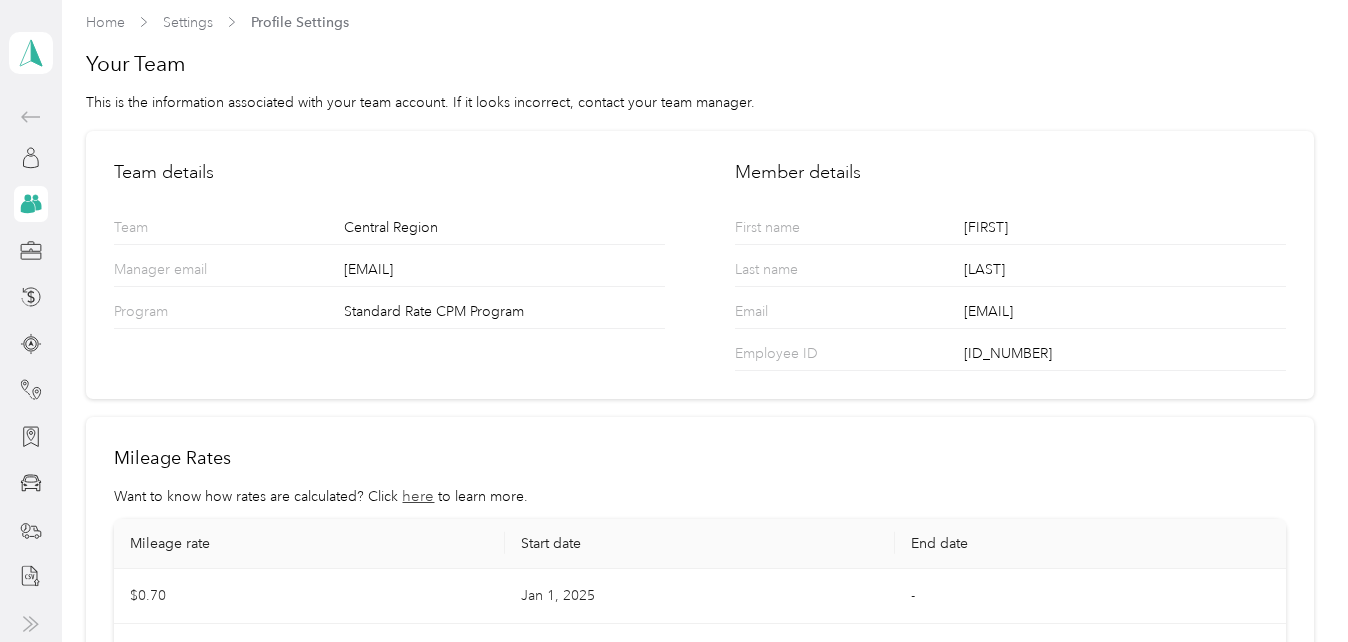 scroll, scrollTop: 0, scrollLeft: 0, axis: both 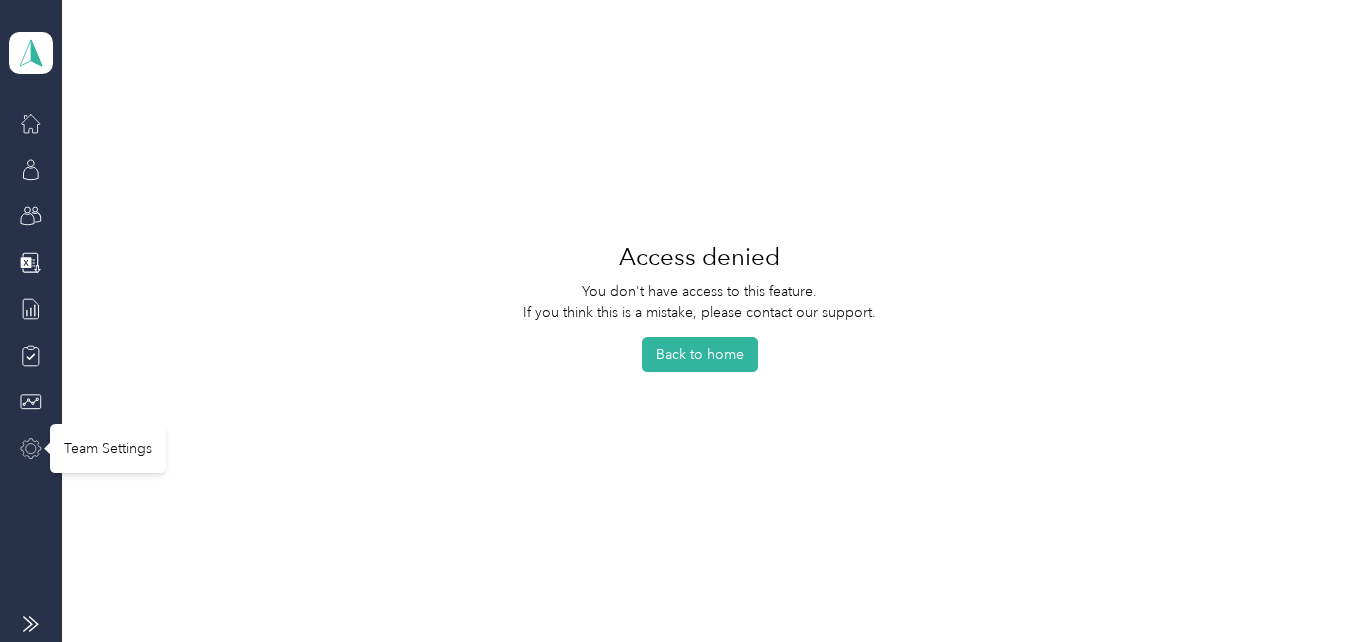 click 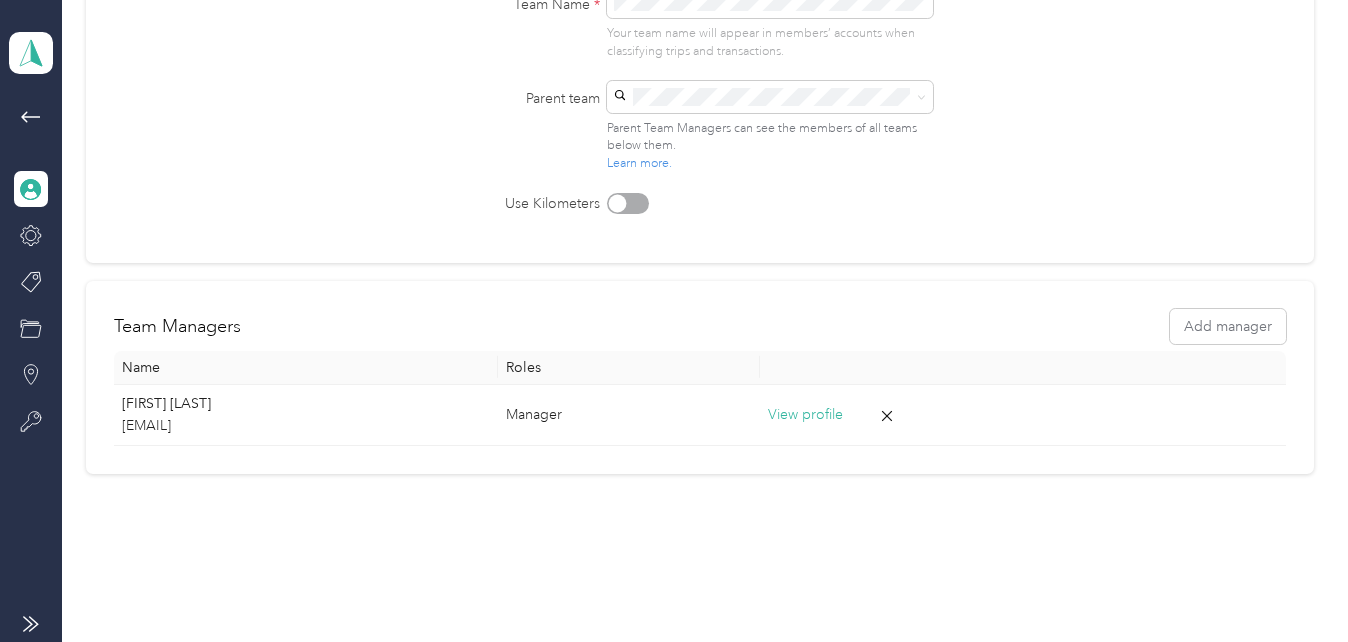 scroll, scrollTop: 286, scrollLeft: 0, axis: vertical 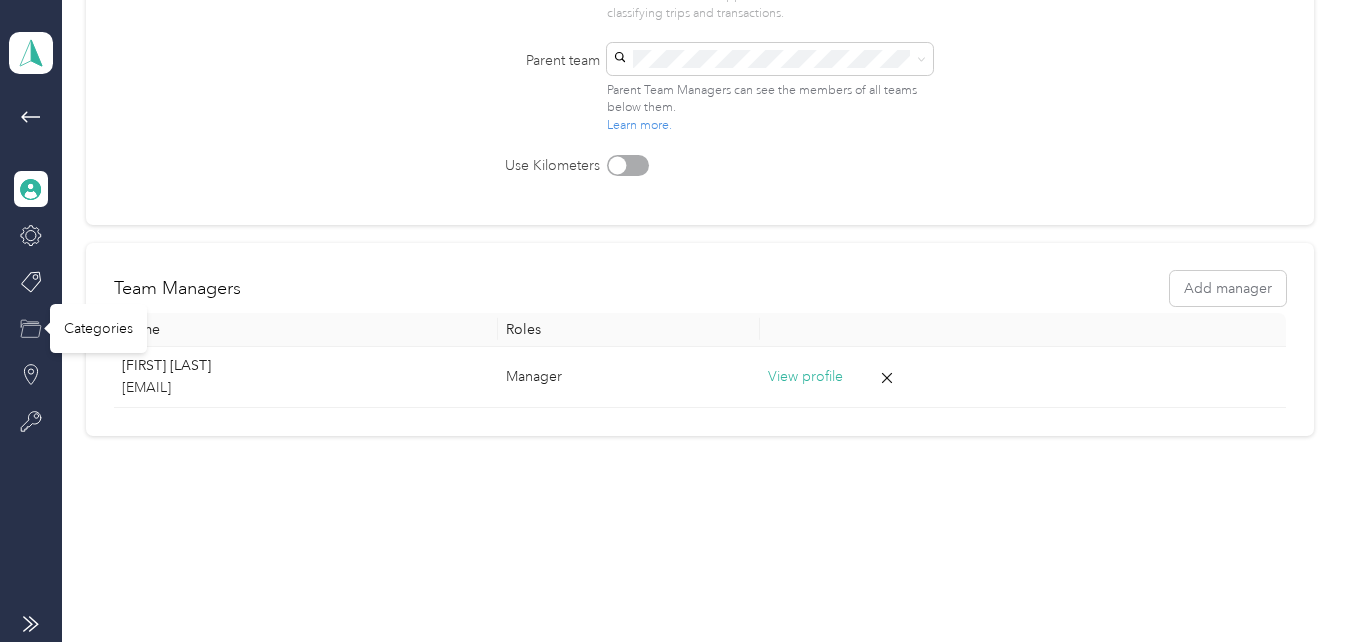 click 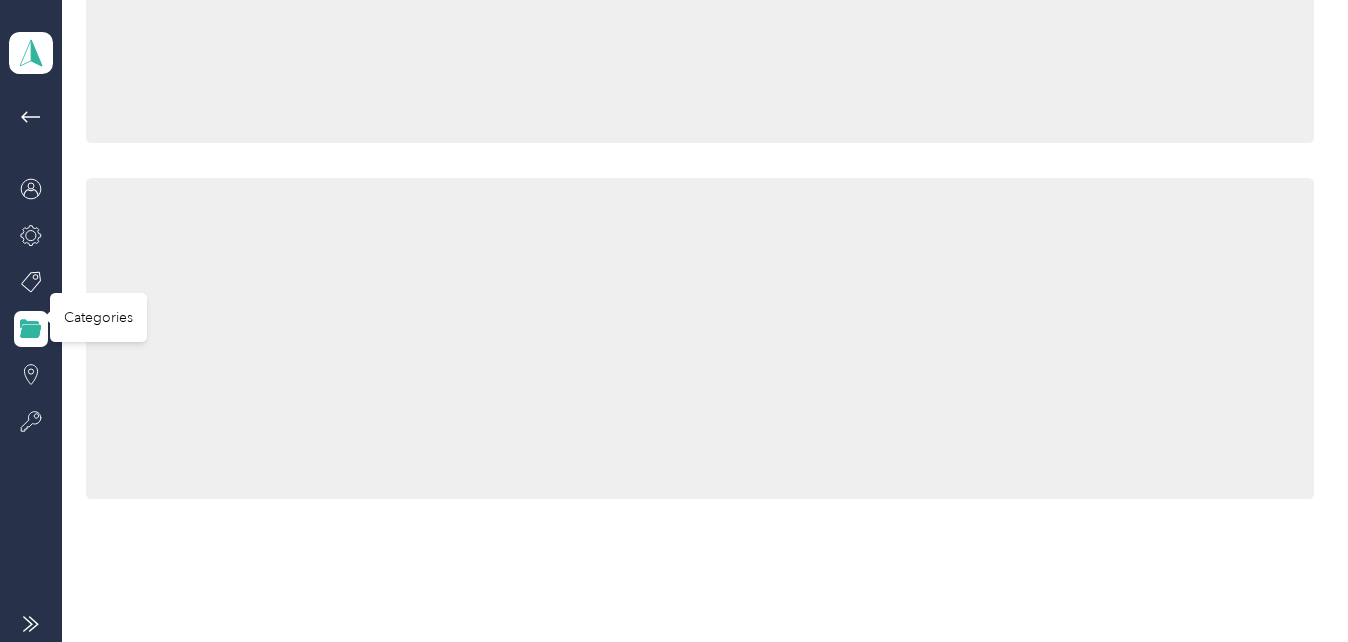 scroll, scrollTop: 286, scrollLeft: 0, axis: vertical 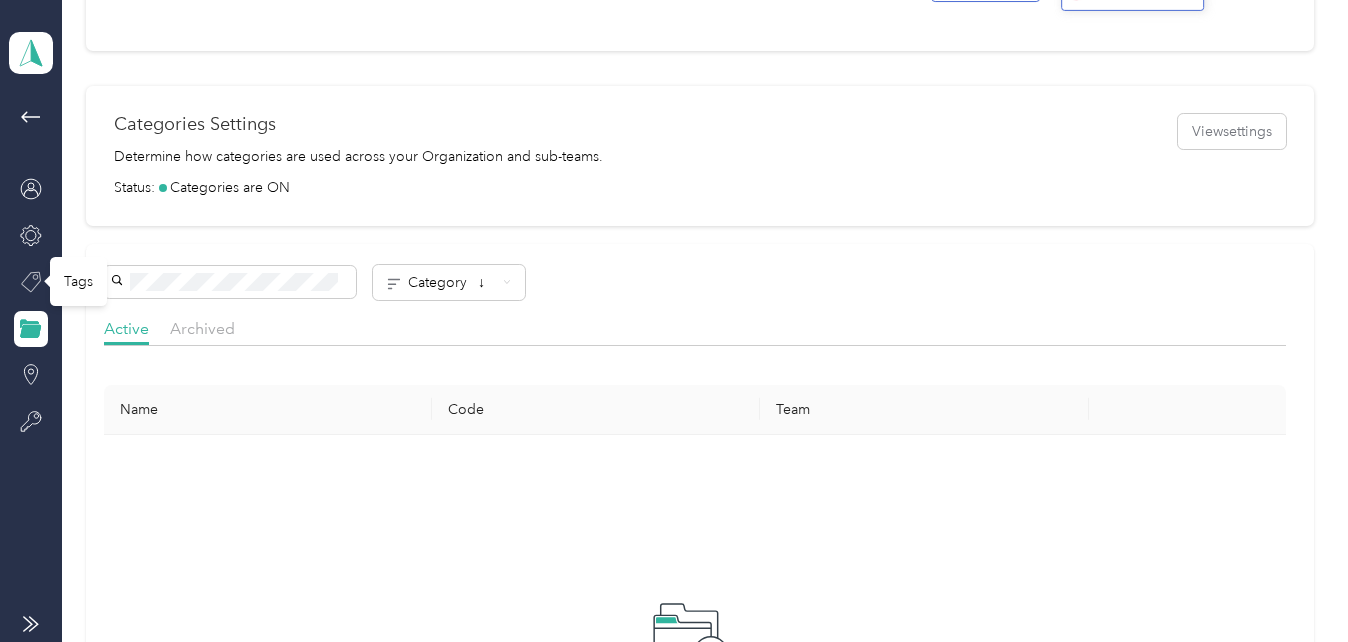 click 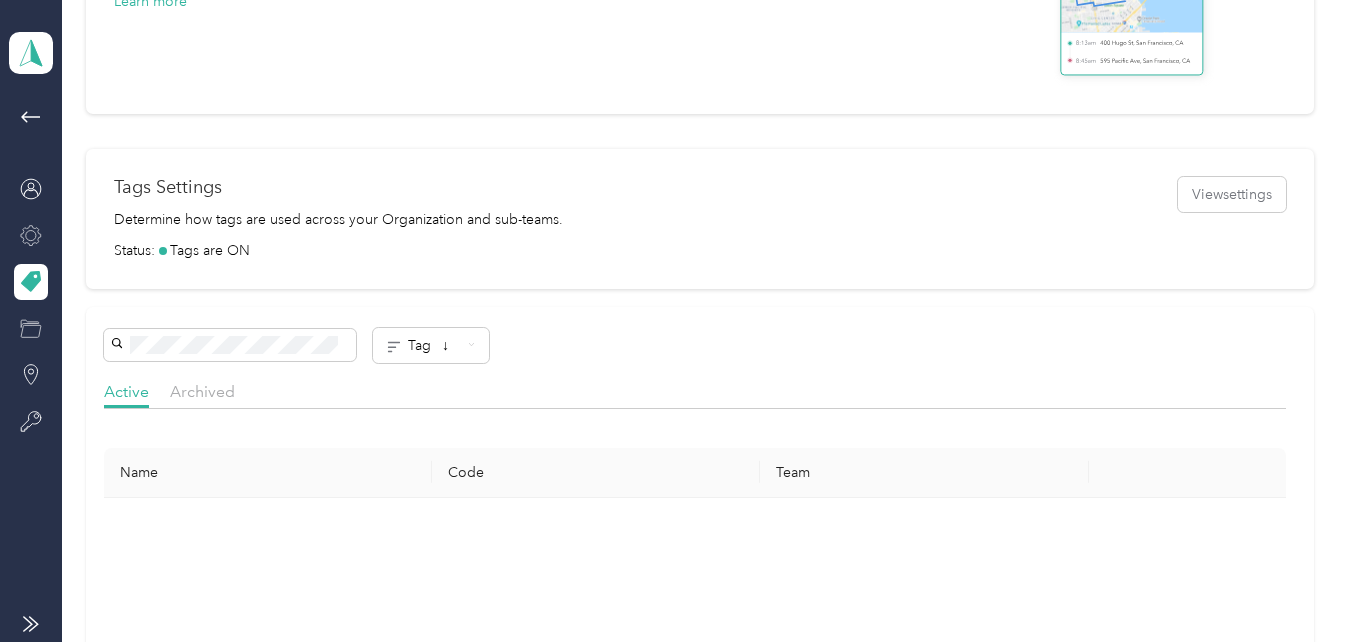 click 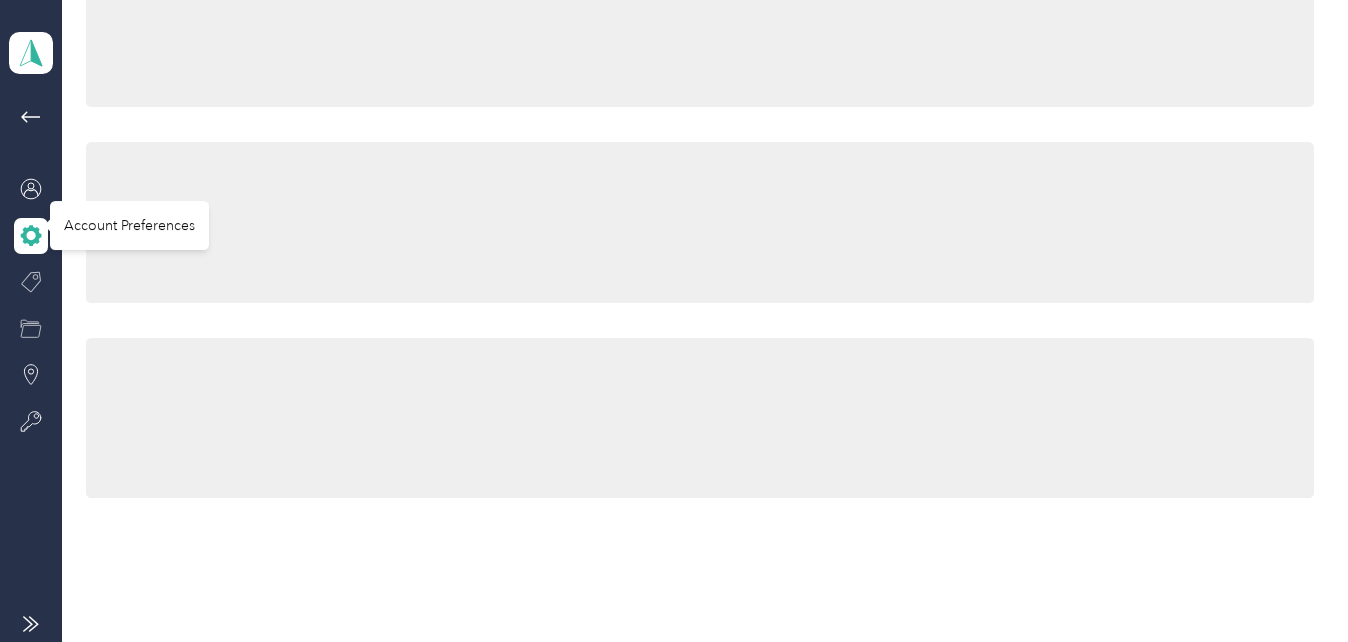 scroll, scrollTop: 286, scrollLeft: 0, axis: vertical 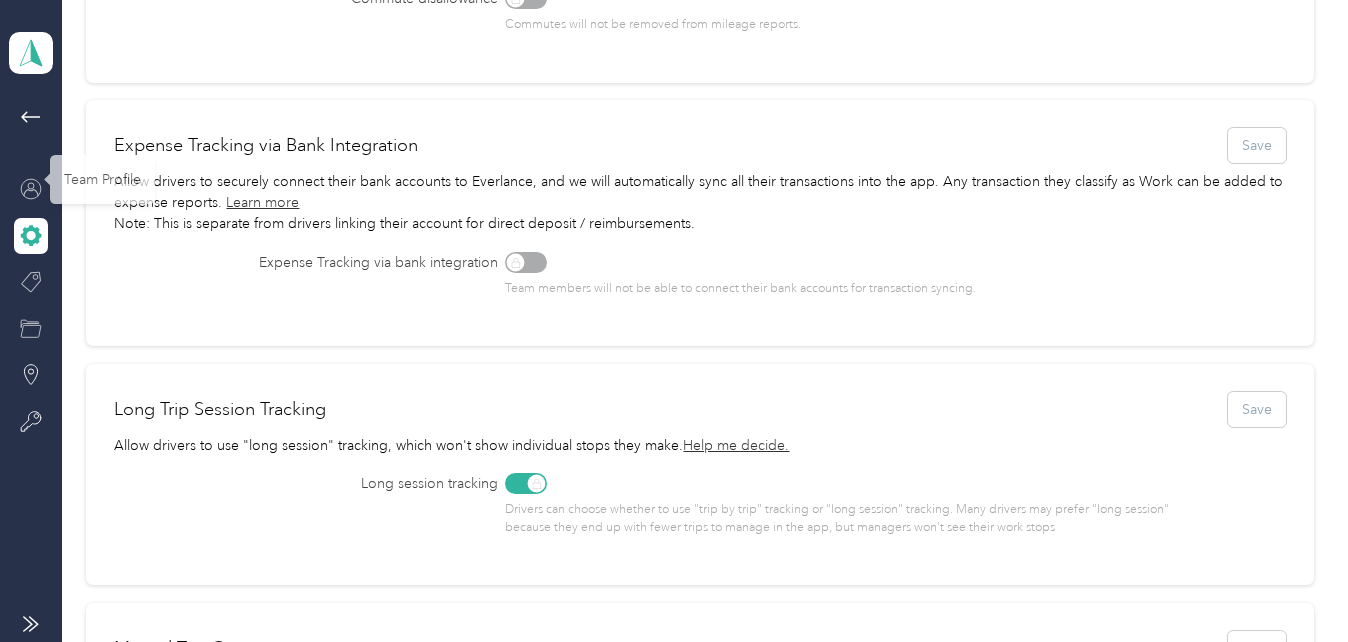 click at bounding box center [31, 189] 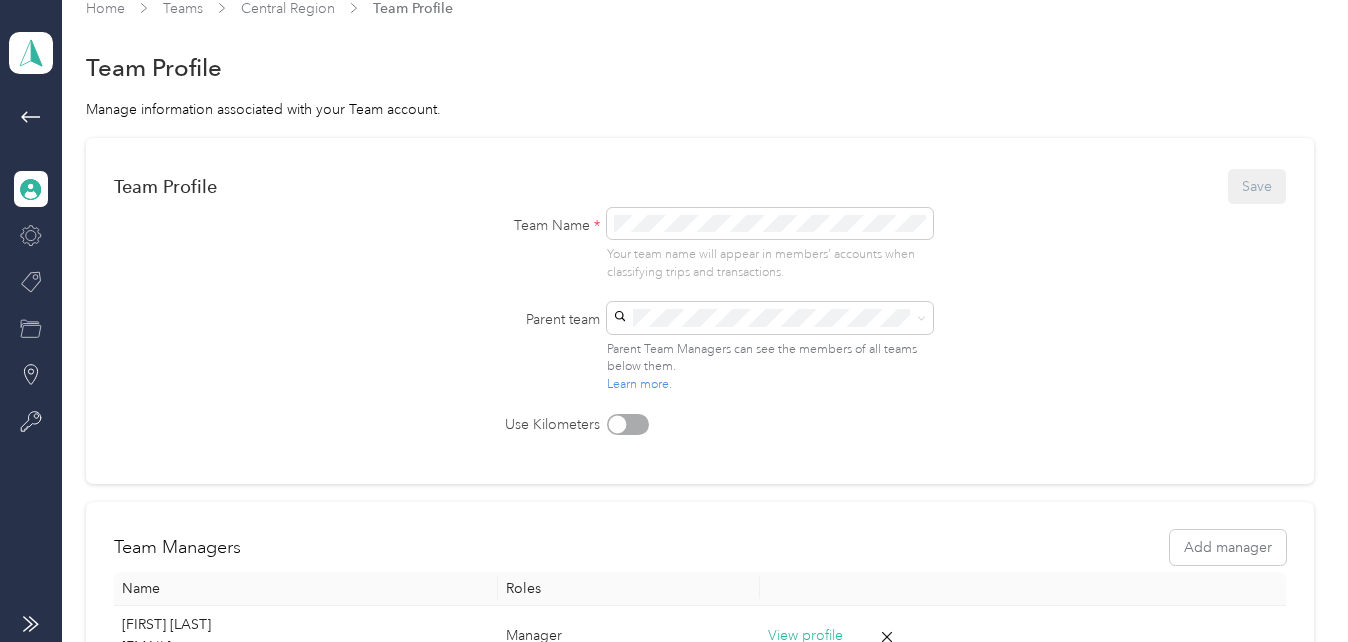 scroll, scrollTop: 0, scrollLeft: 0, axis: both 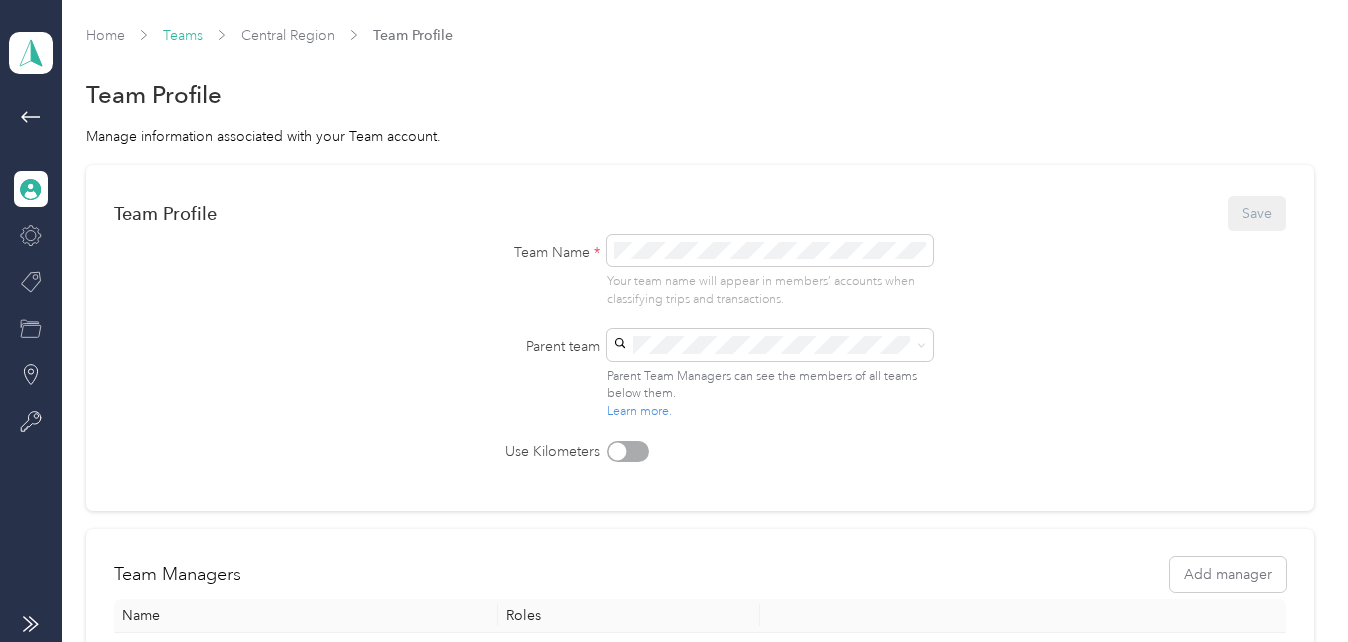 click on "Teams" at bounding box center (183, 35) 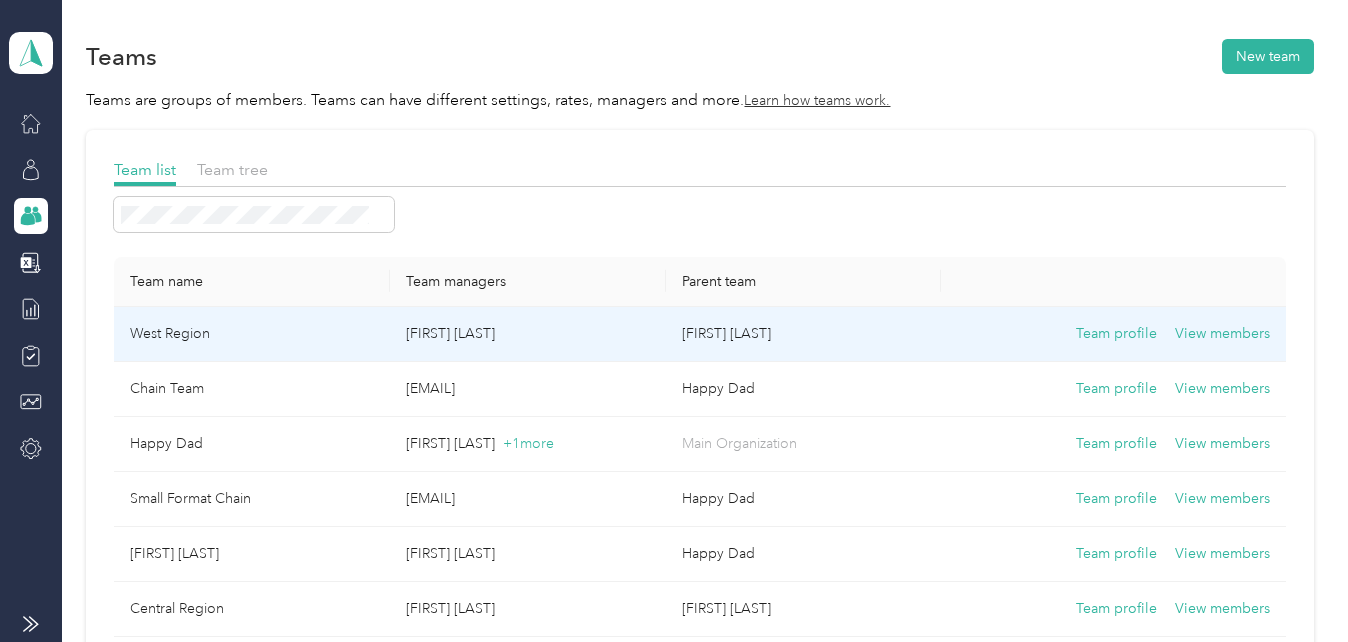 click on "[FIRST] [LAST]" at bounding box center [528, 334] 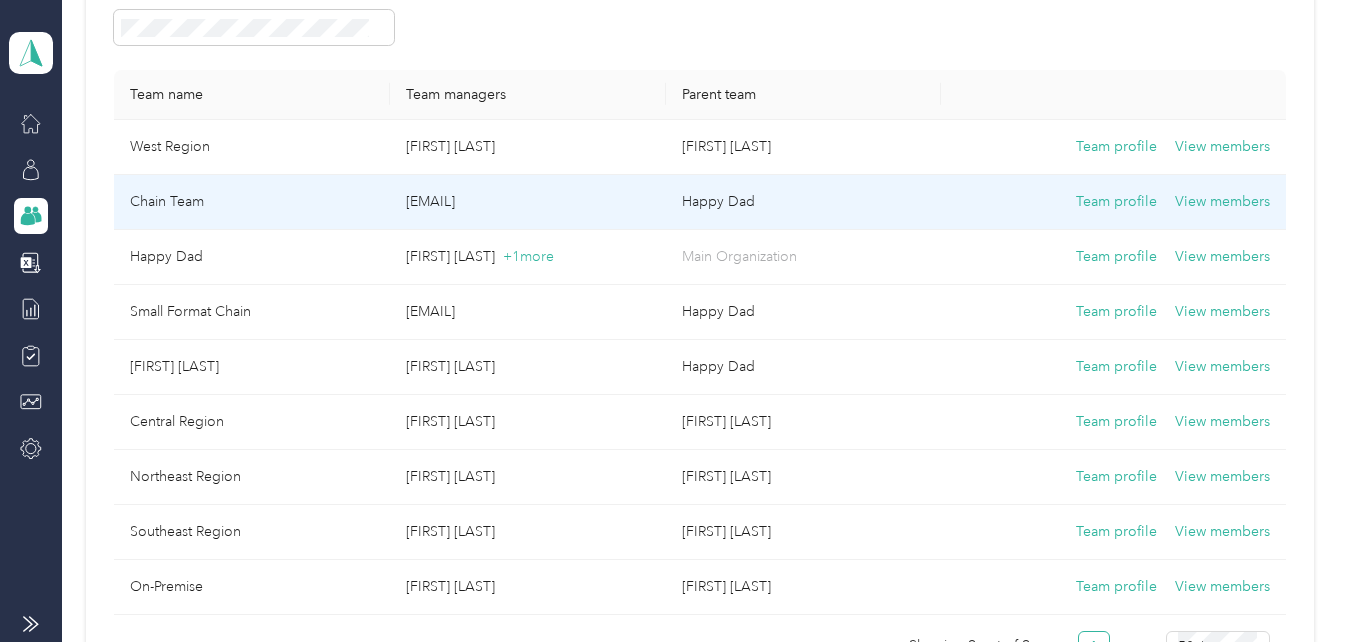 scroll, scrollTop: 200, scrollLeft: 0, axis: vertical 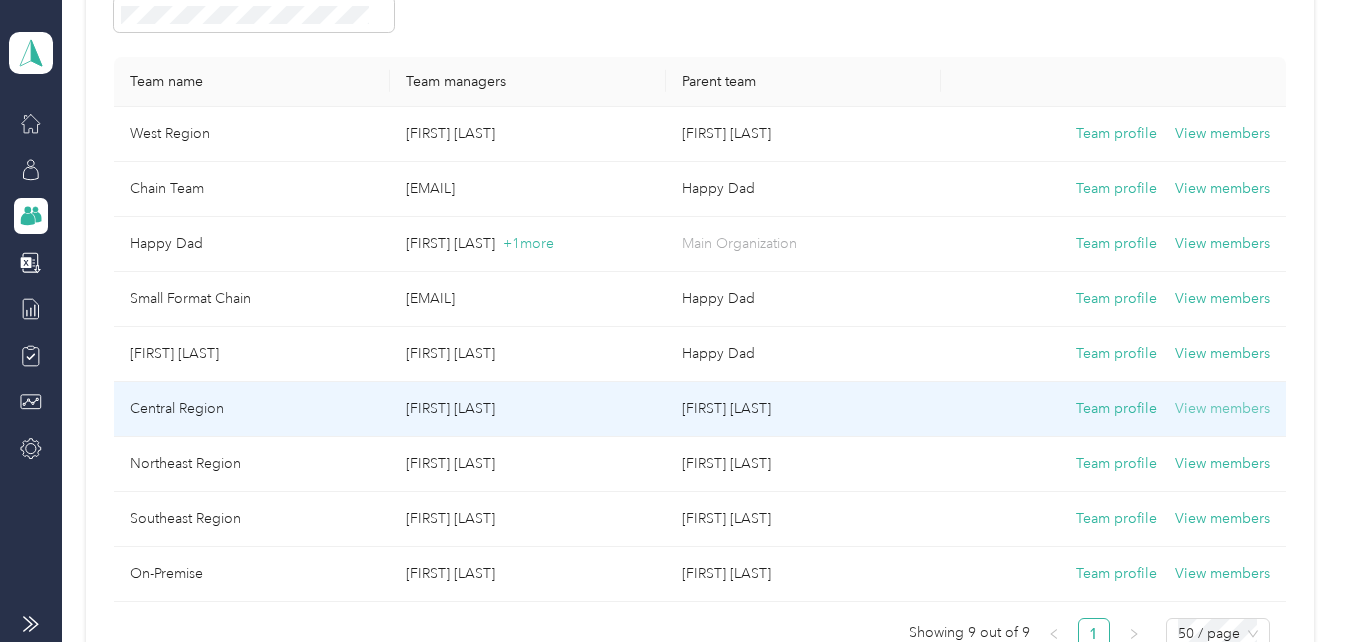 click on "View members" at bounding box center (1222, 409) 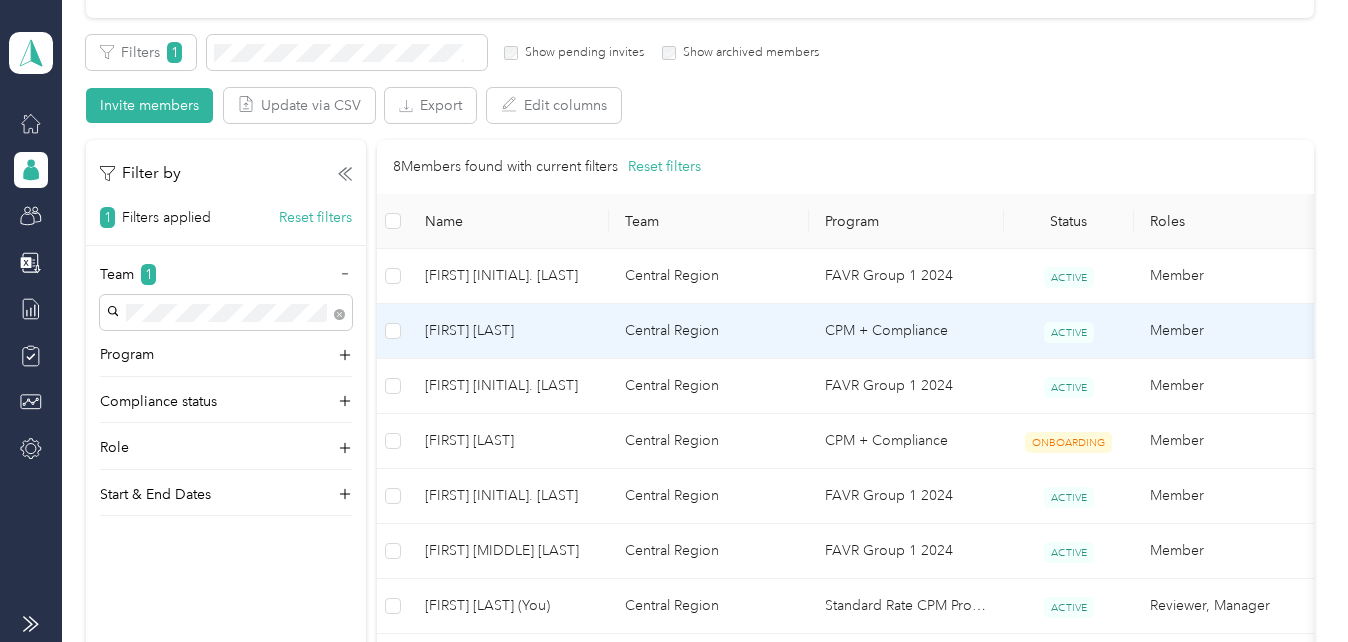 scroll, scrollTop: 400, scrollLeft: 0, axis: vertical 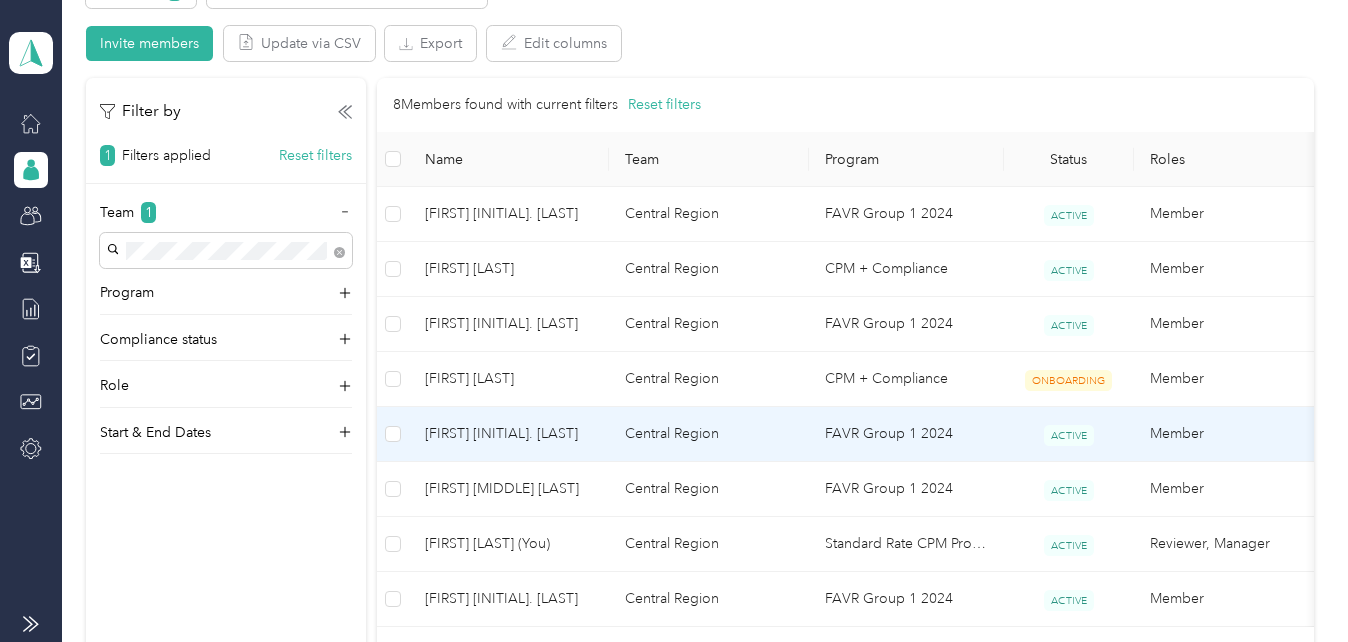 click on "[FIRST] [INITIAL]. [LAST]" at bounding box center (509, 434) 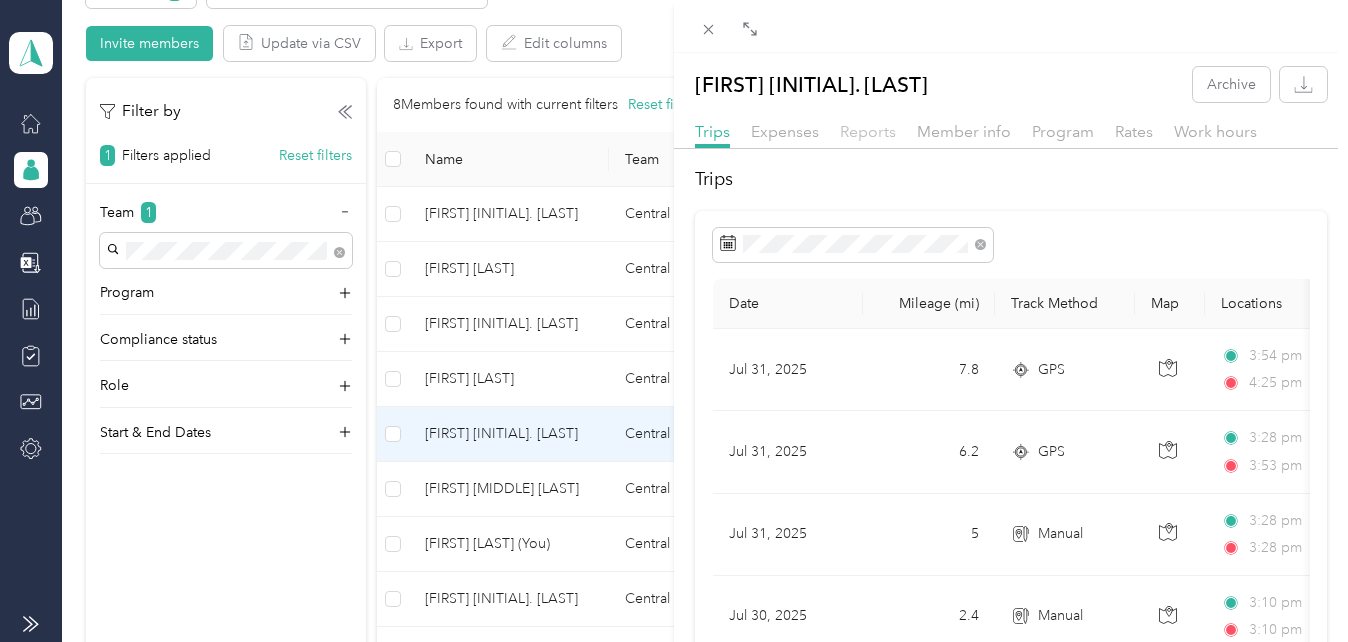 click on "Reports" at bounding box center (868, 131) 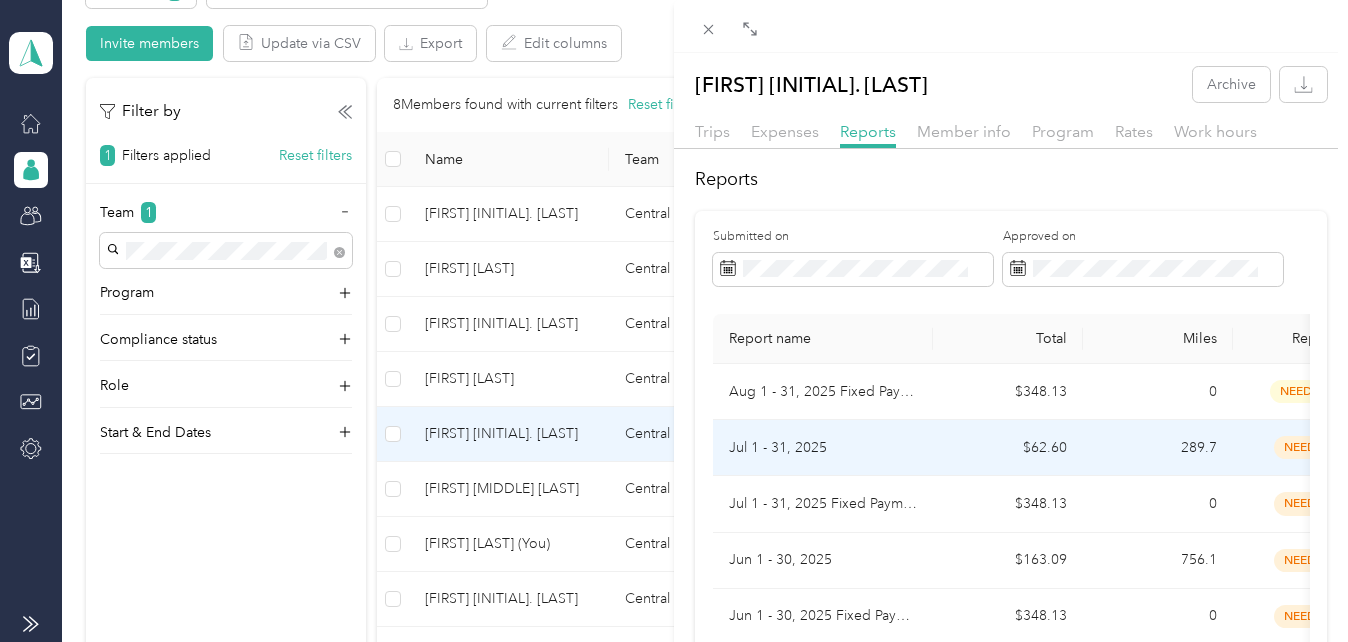 click on "Jul 1 - 31, 2025" at bounding box center (823, 448) 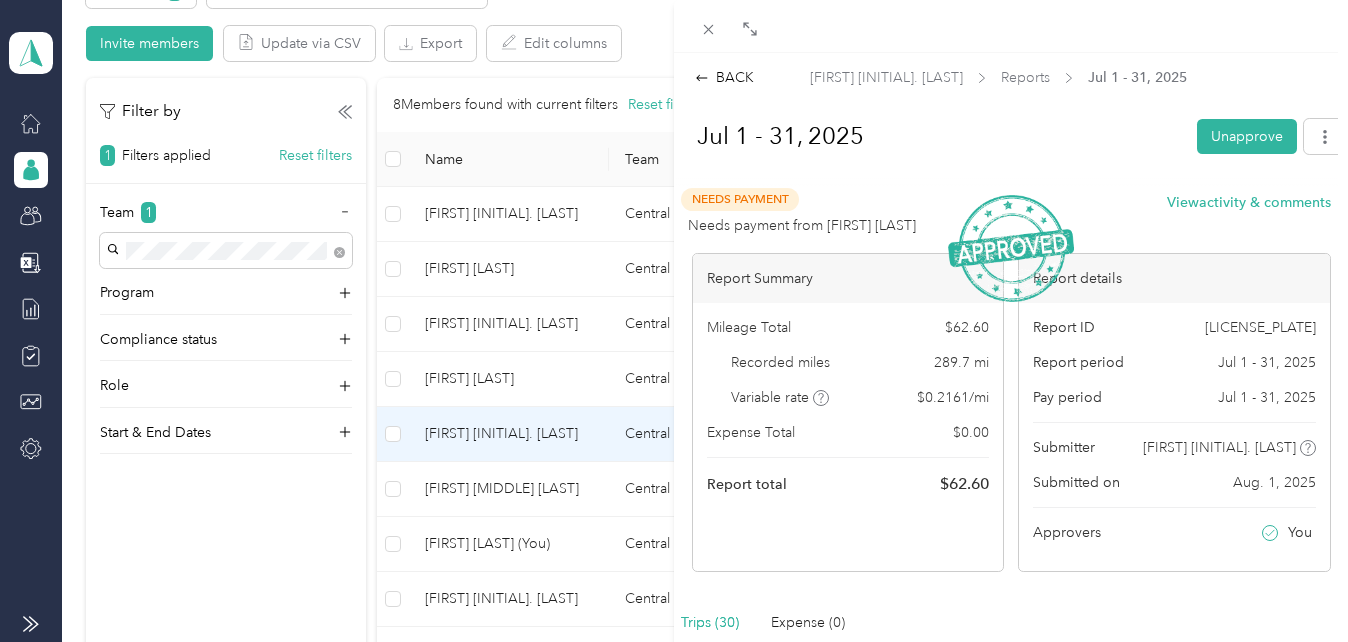 click on "BACK [FIRST] [INITIAL]. [LAST] Reports [MONTH] [DAY] - [DAY], [YEAR] [MONTH] [DAY] - [DAY] Unapprove Needs Payment Needs payment from [FIRST] [LAST] View activity & comments Report Summary Mileage Total $ [AMOUNT] Recorded miles [NUMBER] mi Variable rate $ [AMOUNT] / mi Expense Total $ [AMOUNT] Report total $ [AMOUNT] Report details Report ID [ID] Report period [MONTH] [DAY] - [DAY], [YEAR] Pay period [MONTH] [DAY] - [DAY], [YEAR] Submitter [FIRST] [INITIAL]. [LAST] Submitted on [MONTH]. [DAY], [YEAR] Approvers You Trips (30) Expense (0) Miles Trip Date Value Location Track Method Purpose Notes Tags [NUMBER] [MONTH]-[DAY]-[YEAR] $[AMOUNT] [NUMBER] [STREET], [CITY], [STATE] [TIME] [STREET], [CITY], [STATE] GPS [BRAND] - [NUMBER] [MONTH]-[DAY]-[YEAR] $[AMOUNT] [NUMBER] [STREET], [CITY], [STATE] [TIME] [STREET], [CITY], [STATE] GPS [BRAND] - [NUMBER] [MONTH]-[DAY]-[YEAR] $[AMOUNT] [NUMBER] [STREET] - -" at bounding box center [674, 321] 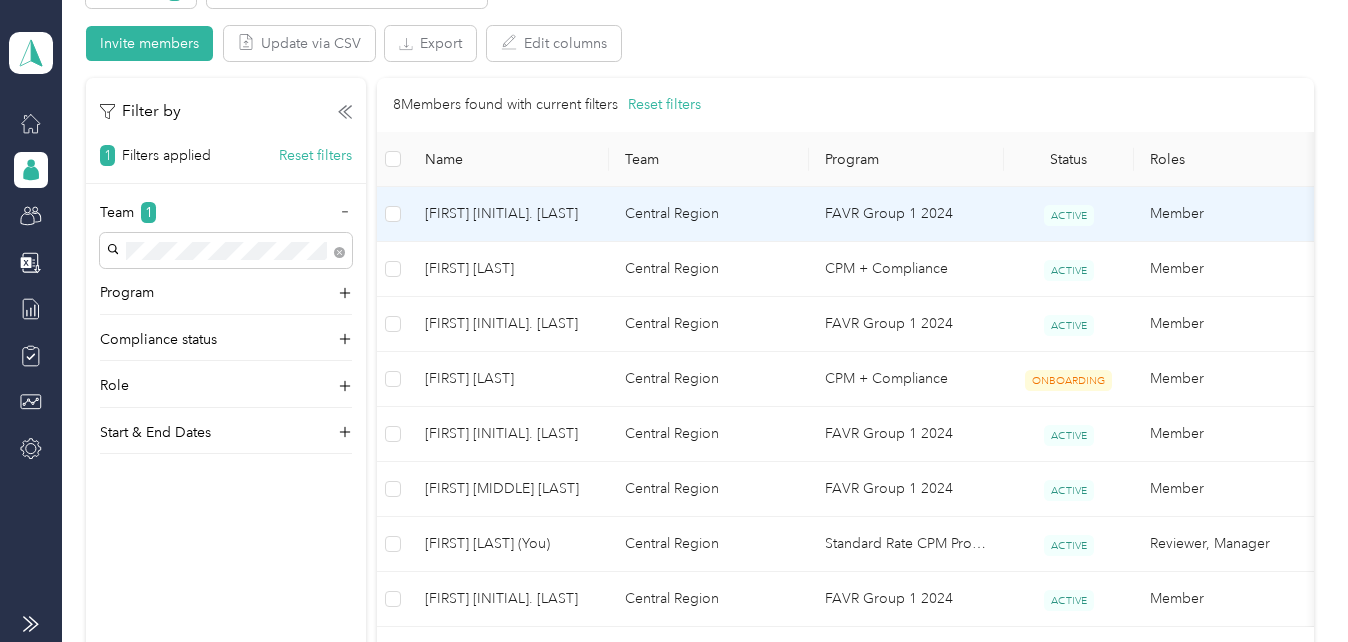 click on "[FIRST] [INITIAL]. [LAST]" at bounding box center (509, 214) 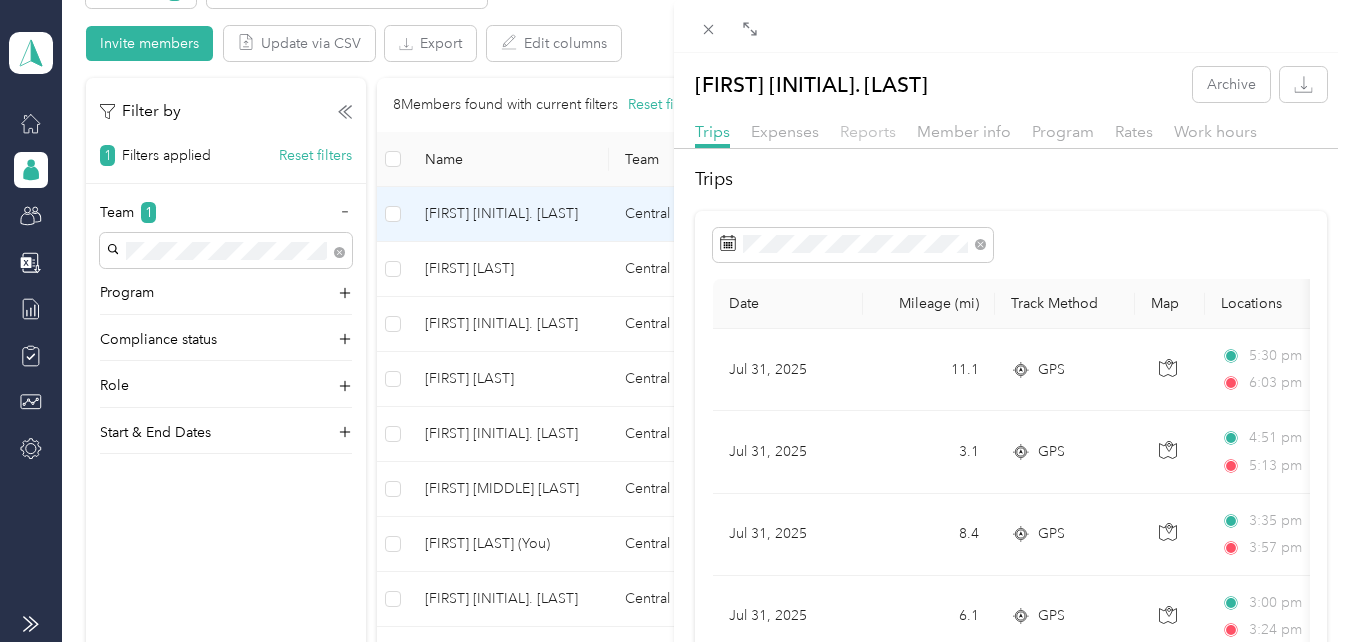 click on "Reports" at bounding box center [868, 131] 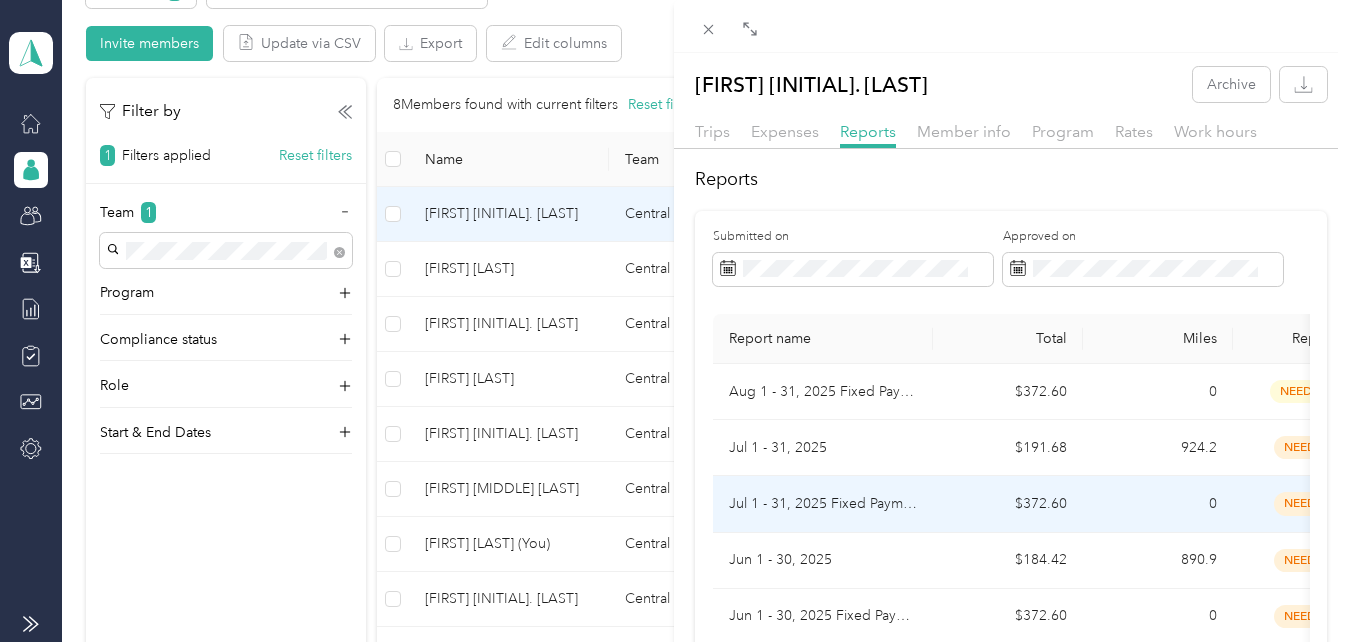 click on "Jul 1 - 31, 2025 Fixed Payment" at bounding box center (823, 504) 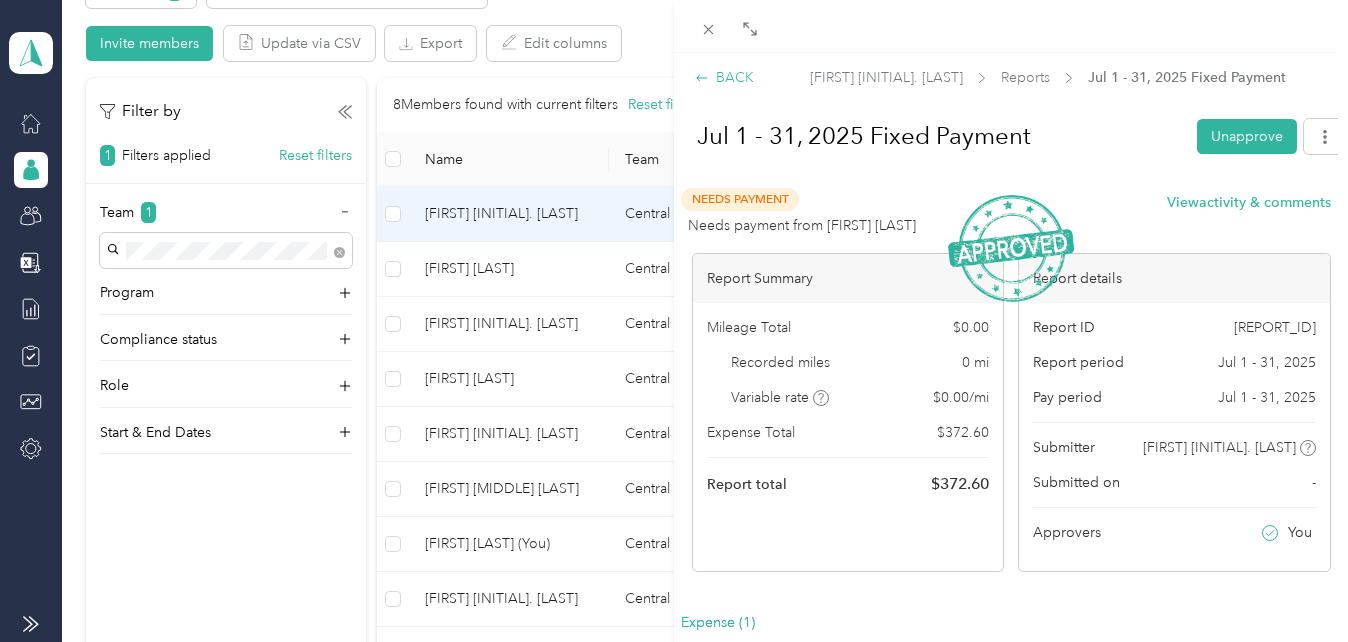 click 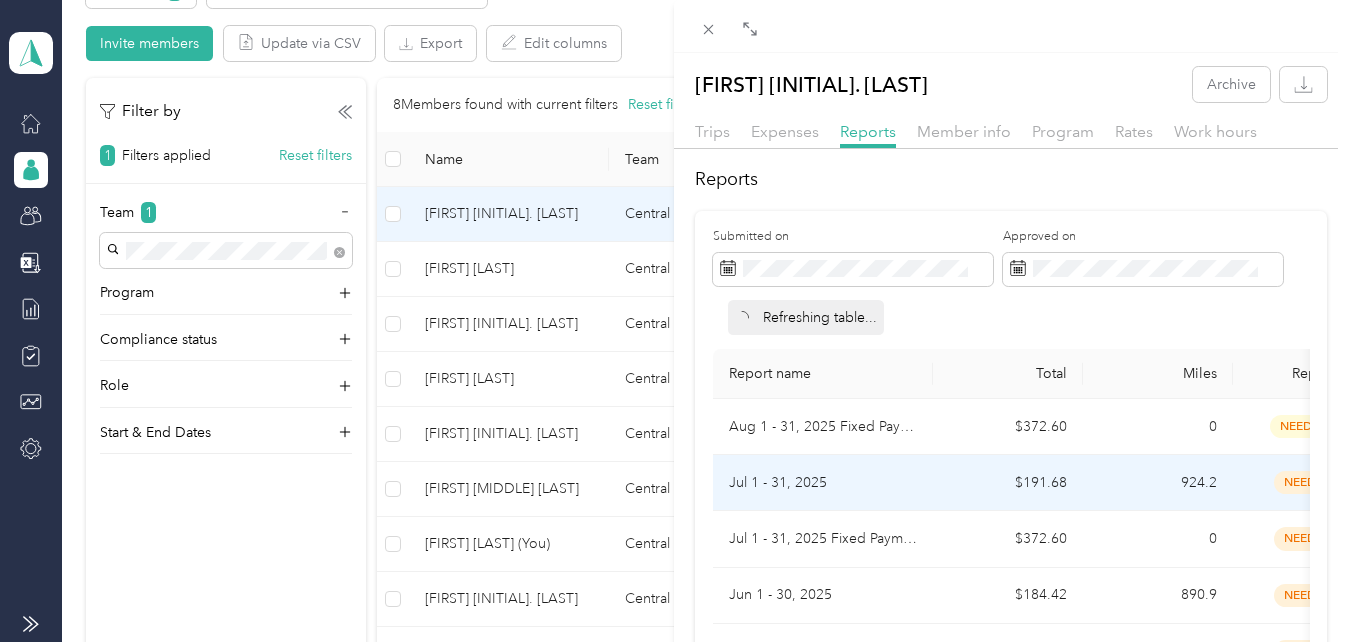click on "Jul 1 - 31, 2025" at bounding box center [823, 483] 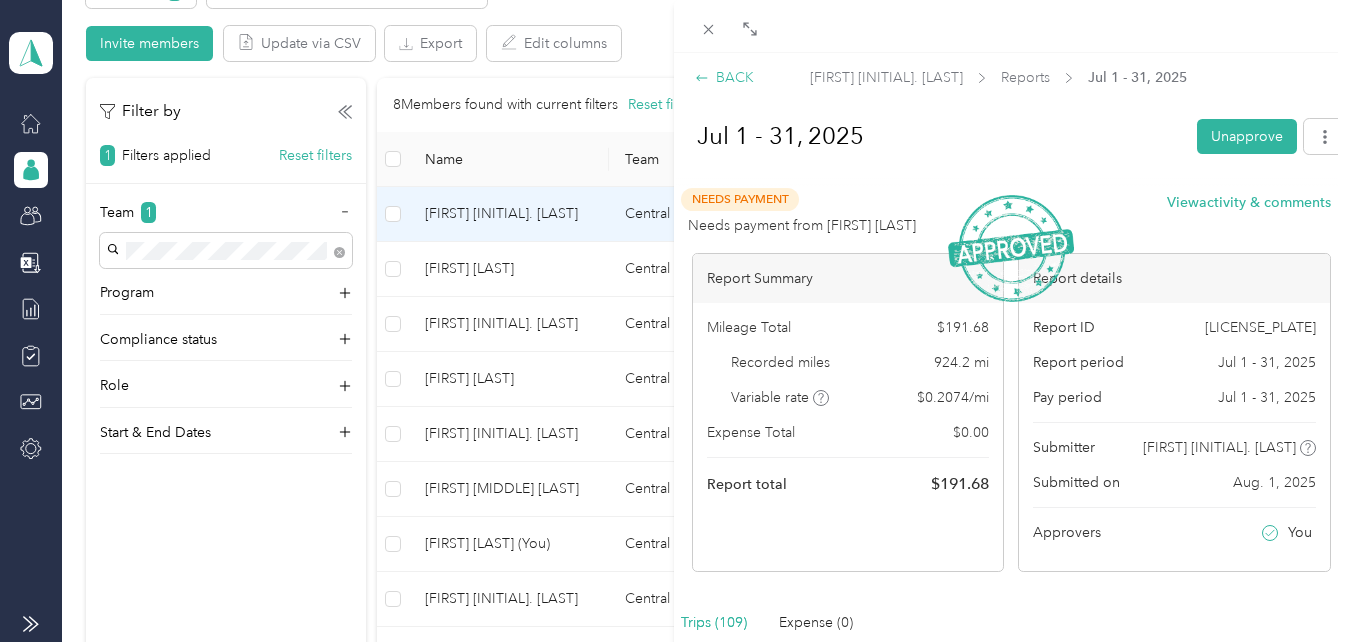 click 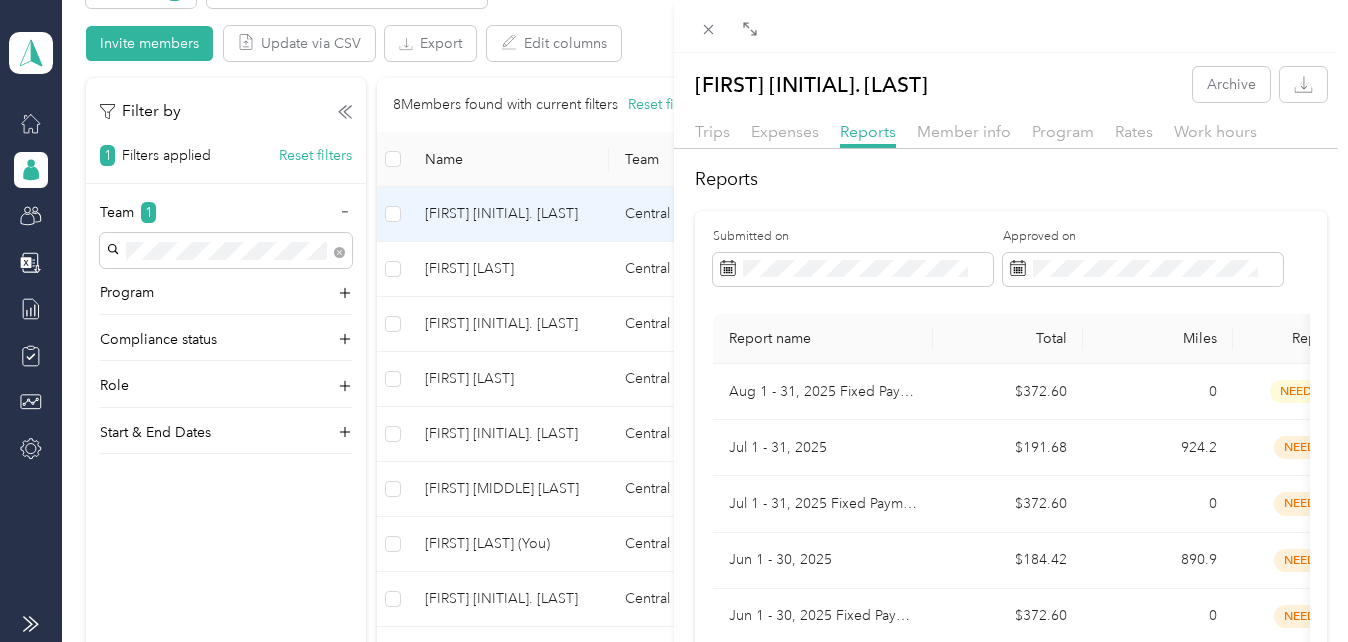 click on "[FIRST] [LAST] Archive Trips Expenses Reports Member info Program Rates Work hours Reports Submitted on Approved on Report name Total Miles Report status Submitted on Aug 1 - 31, 2025 [CURRENCY] [NUMBER] needs approval Jul 1 - 31, 2025 [CURRENCY] [NUMBER] needs payment [DATE] Jul 1 - 31, 2025 Fixed Payment [CURRENCY] [NUMBER] needs payment Jun 1 - 30, 2025 [CURRENCY] [NUMBER] needs payment [DATE] Jun 1 - 30, 2025 Fixed Payment [CURRENCY] [NUMBER] needs payment May 1 - 31, 2025 [CURRENCY] [NUMBER] paid [DATE] May 1 - 31, 2025 Fixed Payment [CURRENCY] [NUMBER] paid Apr 1 - 30, 2025 [CURRENCY] [NUMBER] paid [DATE] Apr 1 - 30, 2025 Fixed Payment [CURRENCY] [NUMBER] paid Mar 1 - 31, 2025 [CURRENCY] [NUMBER] paid [DATE] Mar 1 - 31, 2025 Fixed Payment [CURRENCY] [NUMBER] paid Feb 1 - 28, 2025 [CURRENCY] [NUMBER] paid [DATE] Feb 1 - 28, 2025 Fixed Payment [CURRENCY] [NUMBER] paid Jan 1 - 31, 2025 [CURRENCY] [NUMBER] paid [DATE] Jan 1 - 31, 2025 Fixed Payment [CURRENCY] [NUMBER] paid Dec 1 - 31, 2024 [CURRENCY] [NUMBER] paid [DATE] Dec 1 - 31, 2024 Fixed Payment [CURRENCY] [NUMBER] paid [NUMBER]" at bounding box center (674, 321) 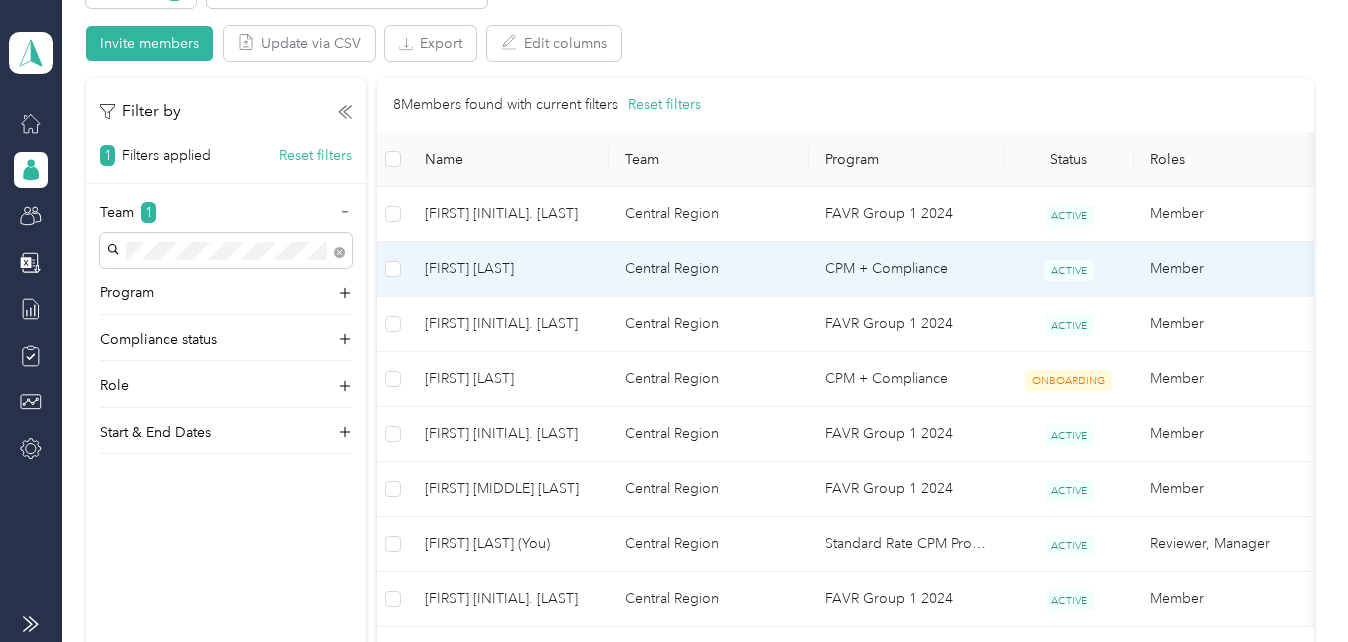 click on "[FIRST] [LAST]" at bounding box center [509, 269] 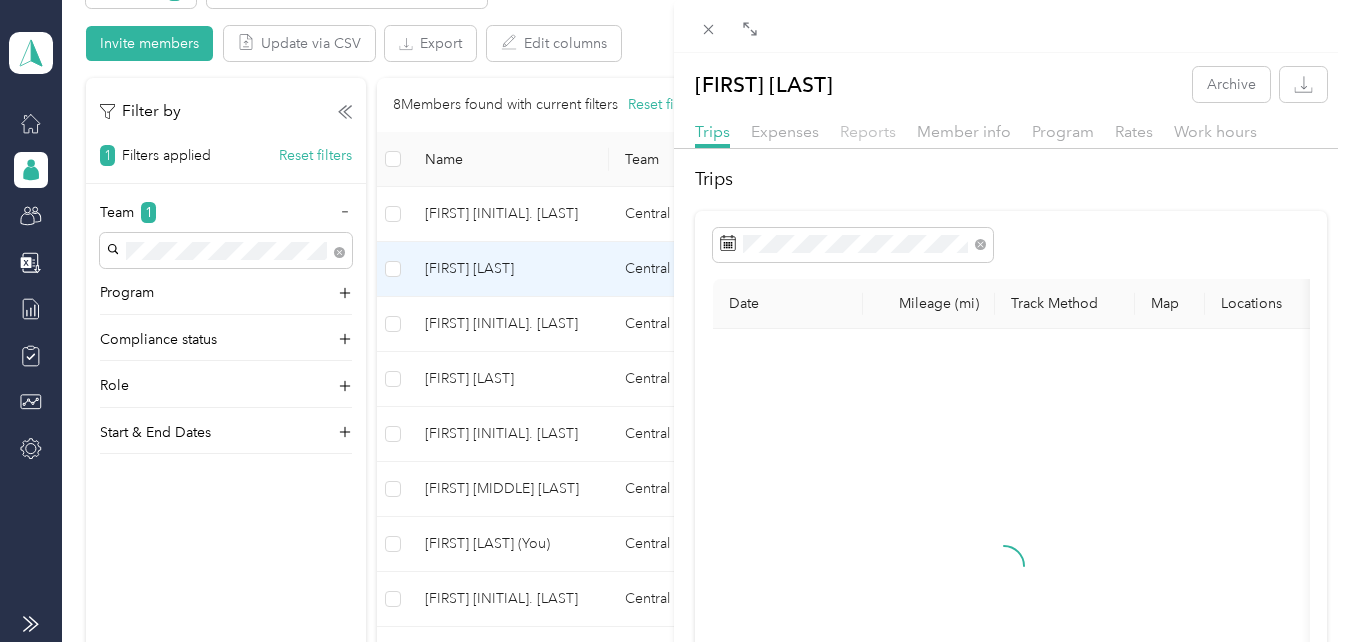 click on "Reports" at bounding box center [868, 131] 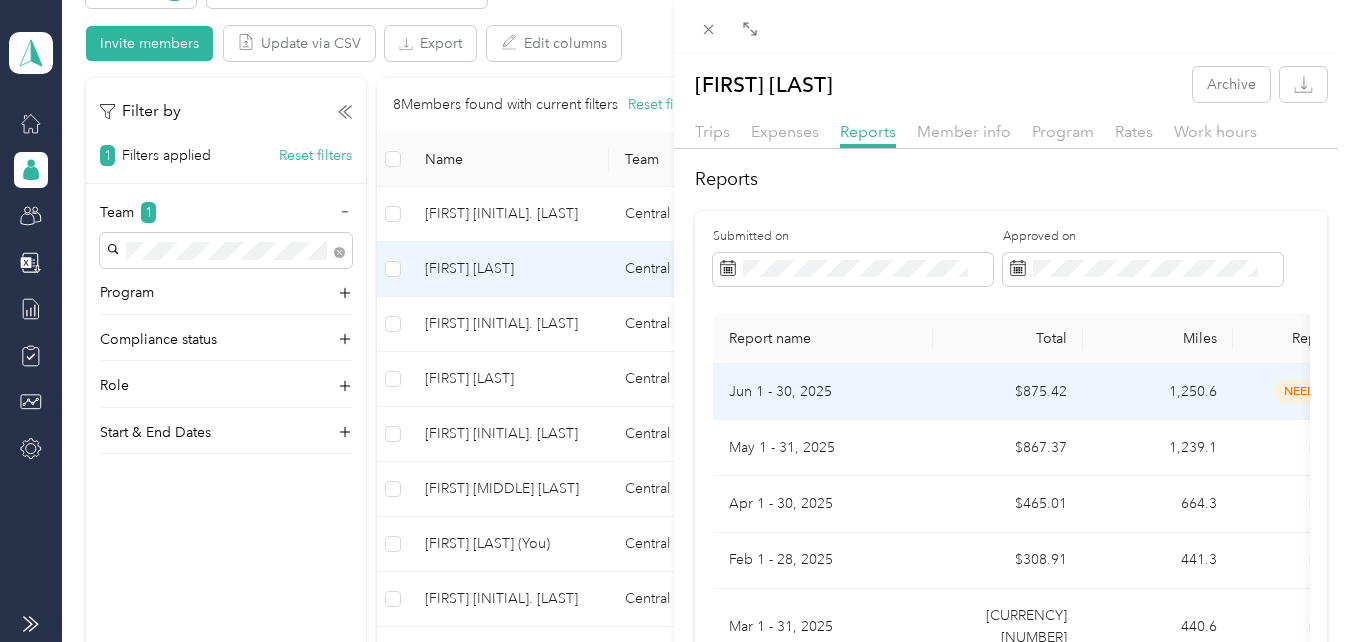 click on "Jun 1 - 30, 2025" at bounding box center (823, 392) 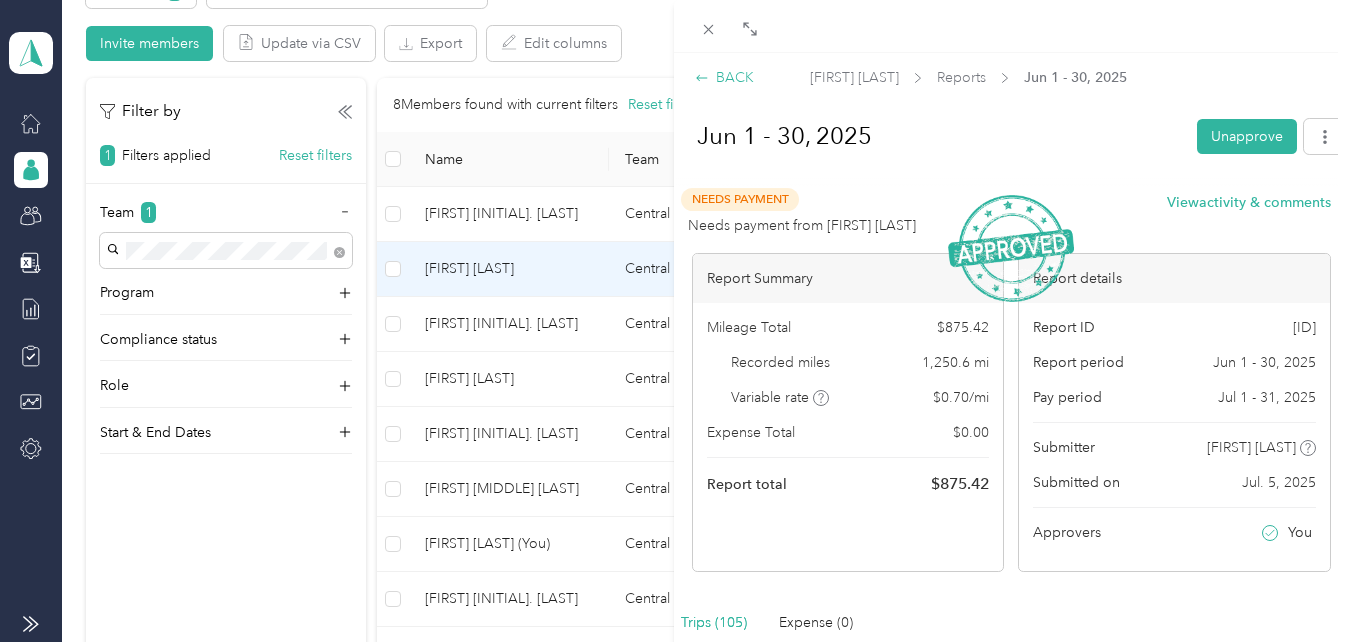 click on "BACK" at bounding box center (724, 77) 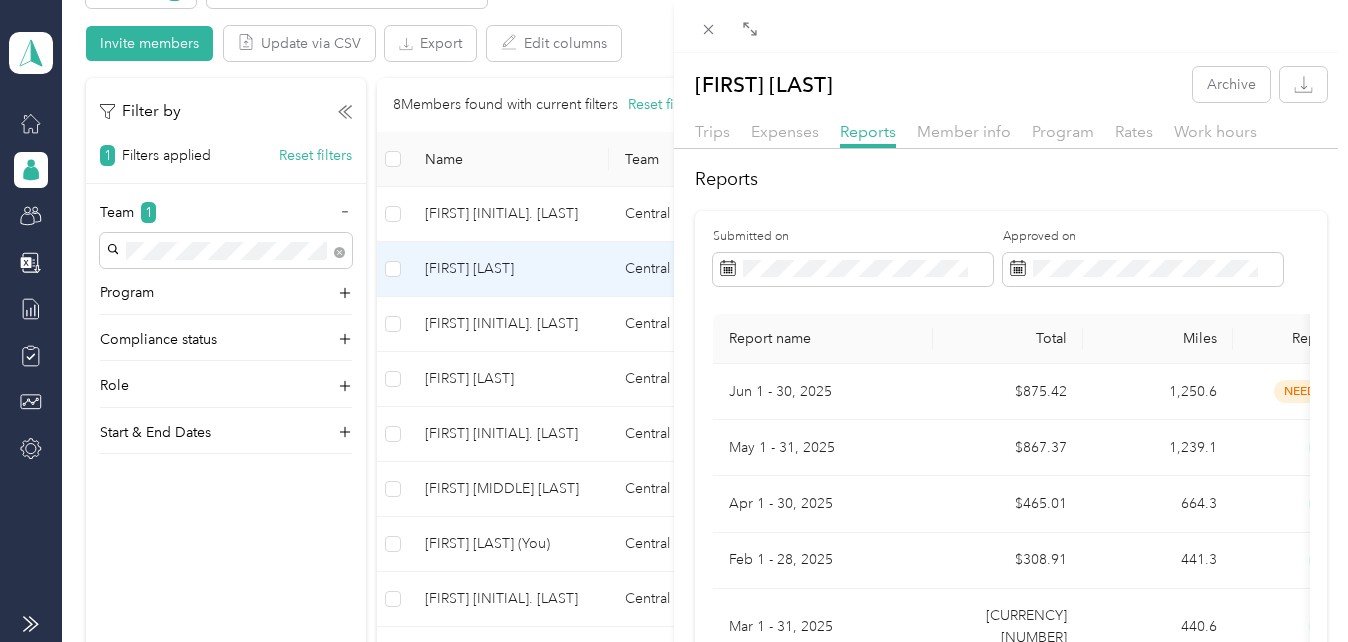 click on "[FIRST] [LAST] Archive Trips Expenses Reports Member info Program Rates Work hours Reports Submitted on Approved on Report name Total Miles Report status Submitted on Jun 1 - 30, 2025 [CURRENCY] [NUMBER] [NUMBER] needs payment [DATE] May 1 - 31, 2025 [CURRENCY] [NUMBER] [NUMBER] paid [DATE] Apr 1 - 30, 2025 [CURRENCY] [NUMBER] [NUMBER] paid [DATE] Feb 1 - 28, 2025 [CURRENCY] [NUMBER] [NUMBER] paid [DATE] Mar 1 - 31, 2025 [CURRENCY] [NUMBER] [NUMBER] paid [DATE] Jan 1 - 31, 2025 [CURRENCY] [NUMBER] [NUMBER] paid [DATE] Dec 1 - 31, 2024 [CURRENCY] [NUMBER] [NUMBER] paid [DATE] Nov 1 - 30, 2024 [CURRENCY] [NUMBER] [NUMBER] paid [DATE] Oct 1 - 31, 2024 [CURRENCY] [NUMBER] [NUMBER] paid [DATE] Sep 1 - 30, 2024 [CURRENCY] [NUMBER] [NUMBER] paid [DATE] Showing 10 out of 10 1 25 / page" at bounding box center [674, 321] 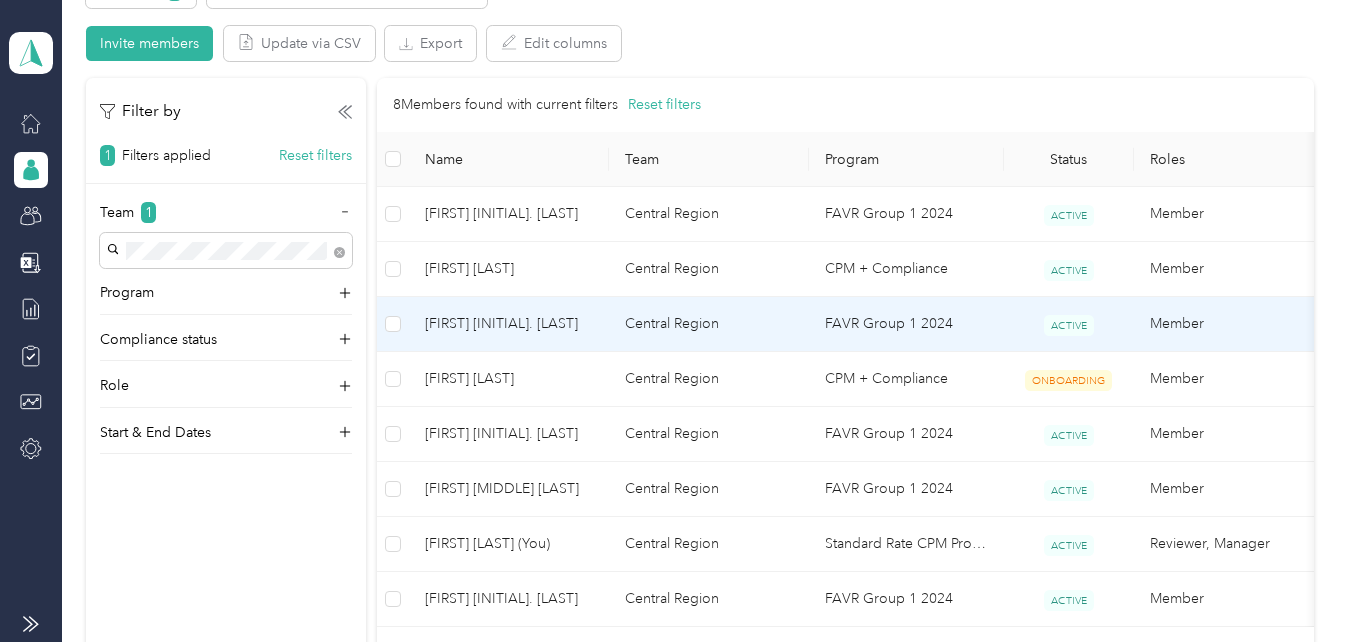 click on "[FIRST] [INITIAL]. [LAST]" at bounding box center (509, 324) 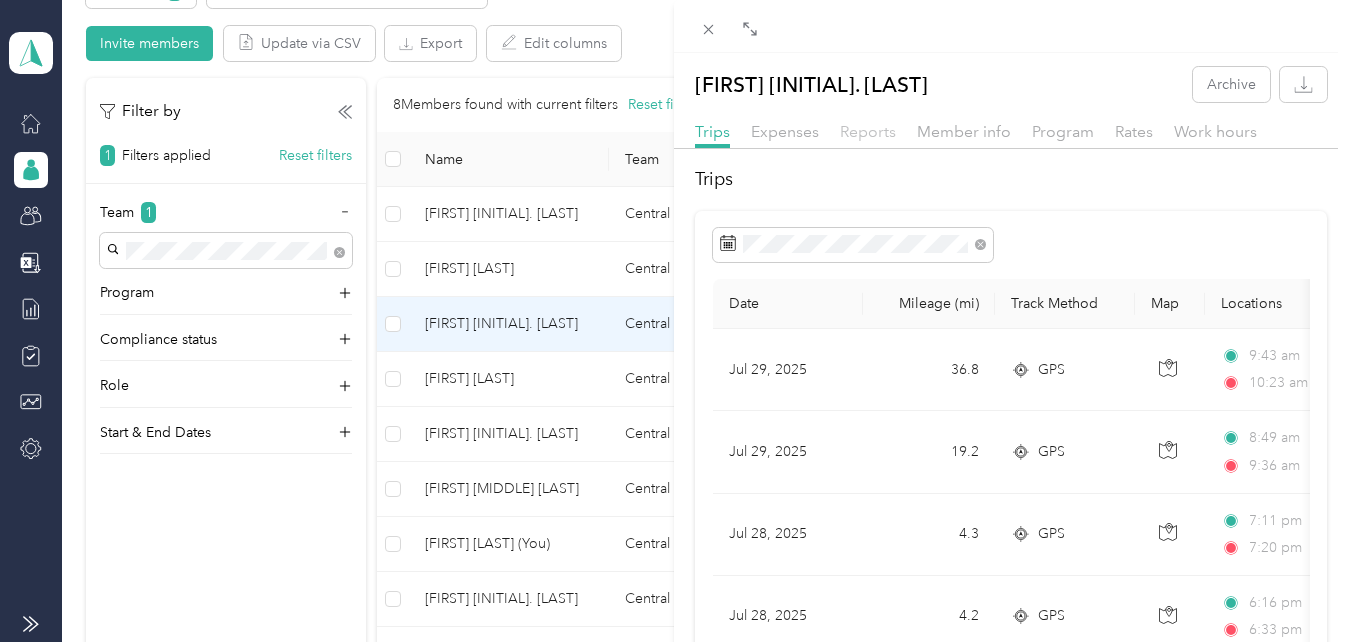 click on "Reports" at bounding box center [868, 131] 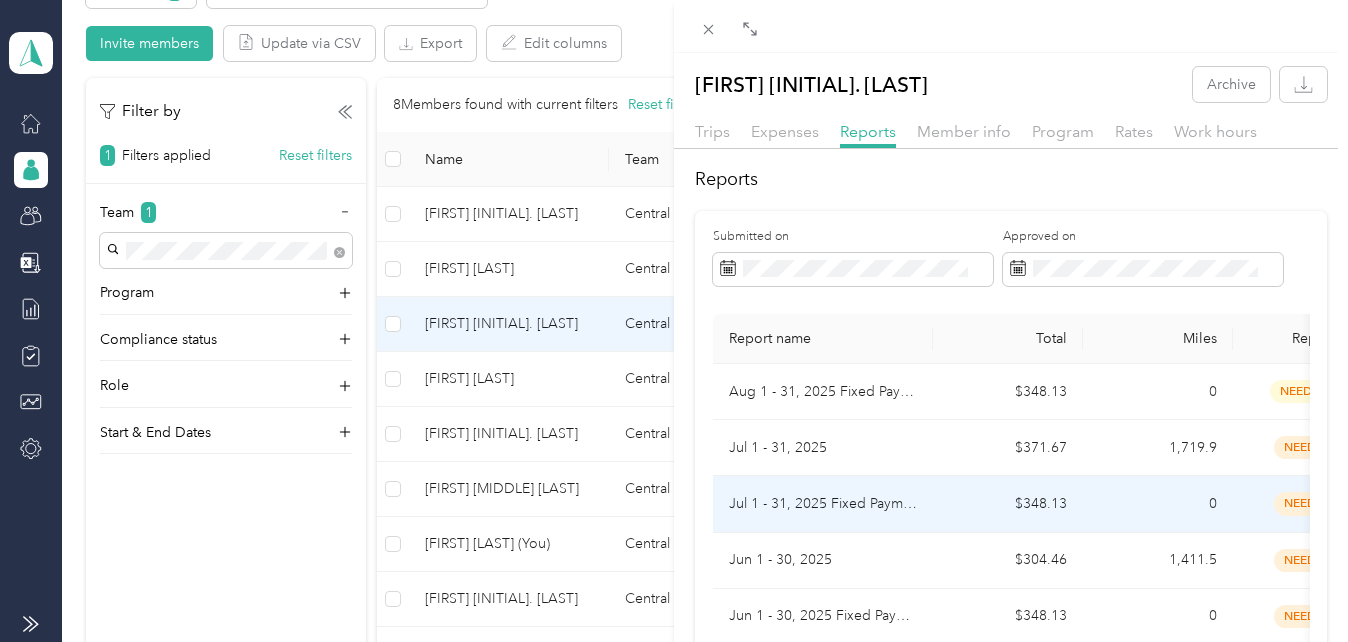 click on "Jul 1 - 31, 2025 Fixed Payment" at bounding box center [823, 504] 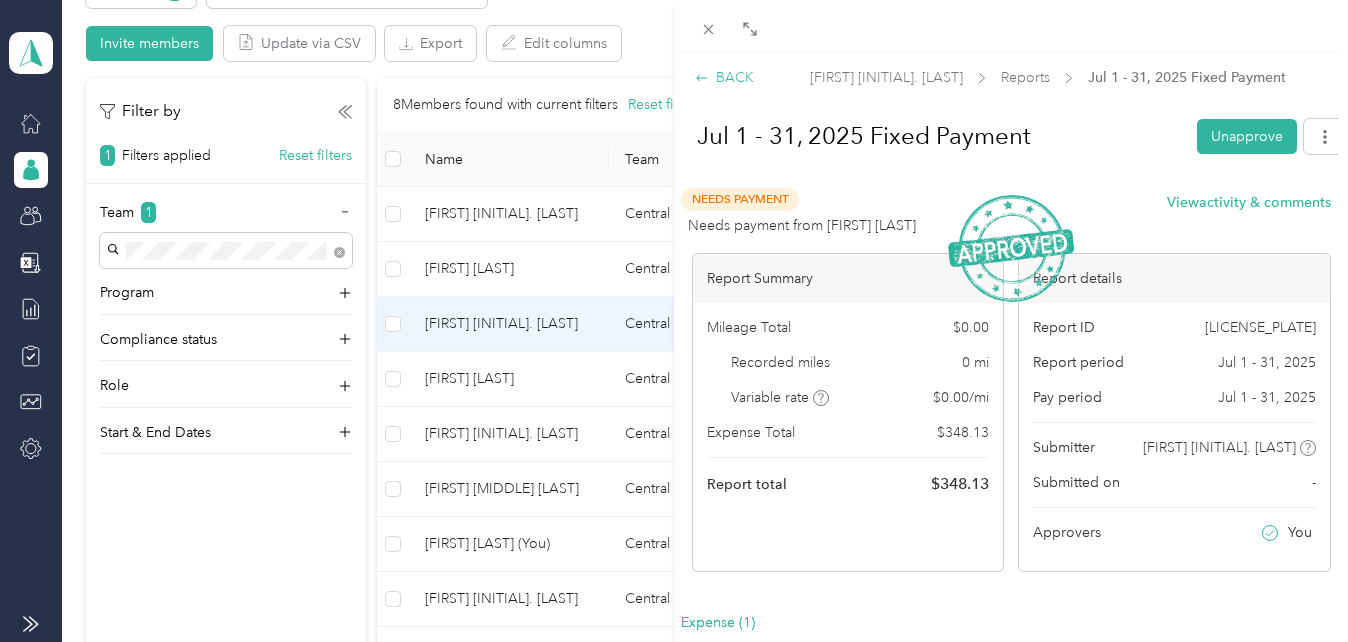 click 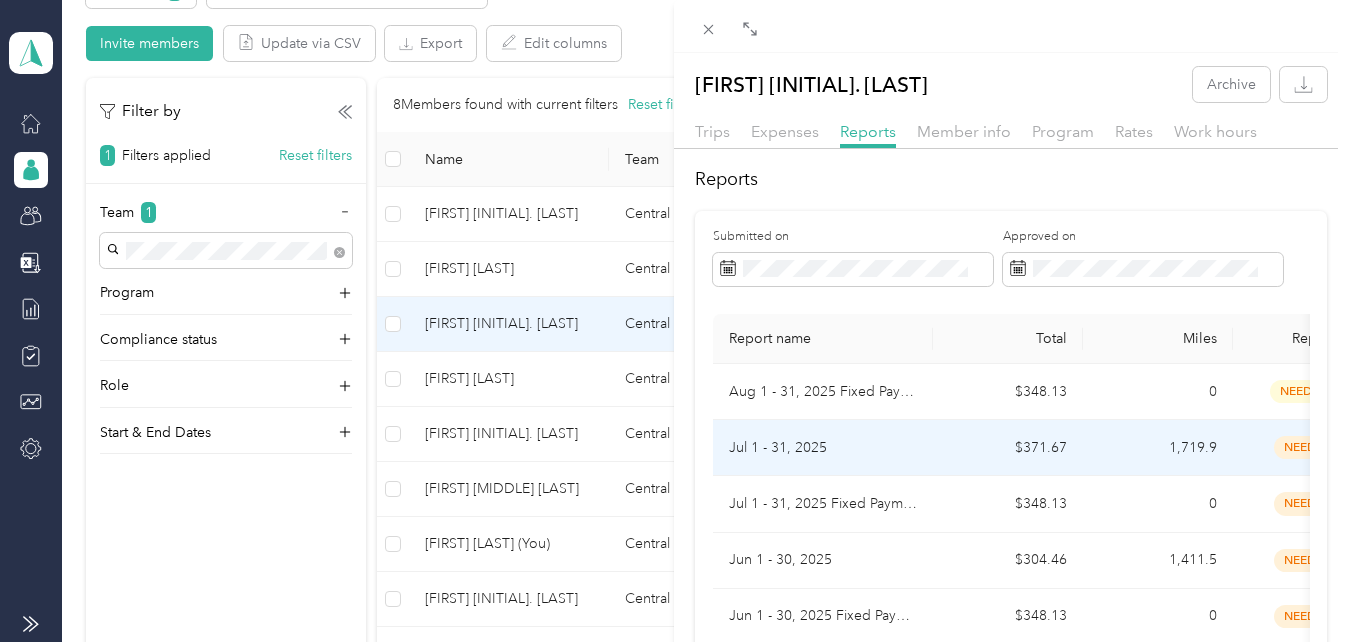 click on "Jul 1 - 31, 2025" at bounding box center [823, 448] 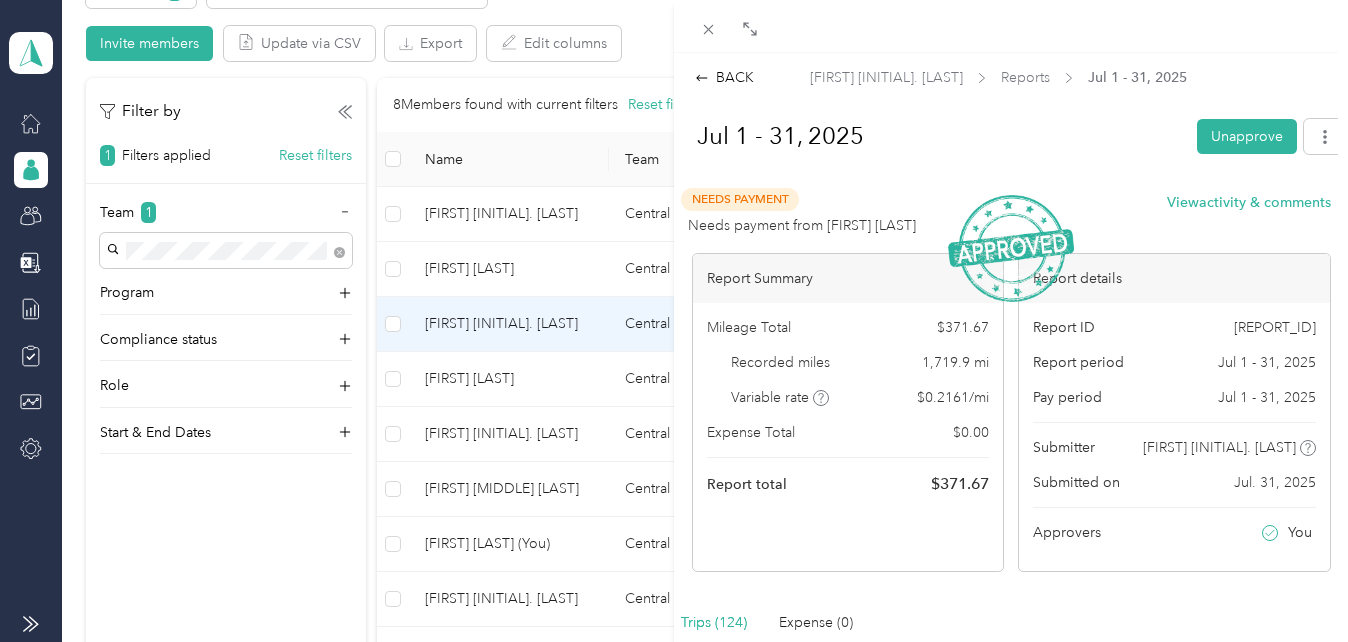 click on "BACK [FIRST] [INITIAL]. [LAST] Reports [MONTH] [DAY] - [DAY], [YEAR] [MONTH] [DAY] - [DAY] Unapprove Needs Payment Needs payment from [FIRST] [LAST] View activity & comments Report Summary Mileage Total $ [AMOUNT] Recorded miles [NUMBER] mi Variable rate $ [AMOUNT] / mi Expense Total $ [AMOUNT] Report total $ [AMOUNT] Report details Report ID [ID] Report period [MONTH] [DAY] - [DAY], [YEAR] Pay period [MONTH] [DAY] - [DAY], [YEAR] Submitter [FIRST] [INITIAL]. [LAST] Submitted on [MONTH]. [DAY], [YEAR] Approvers You Trips (124) Expense (0) Miles Trip Date Value Location Track Method Purpose Notes Tags [NUMBER] [MONTH]-[DAY]-[YEAR] $[AMOUNT] [NUMBER] [TIME] [STREET], [CITY] [TIME] [CITY], [STATE] GPS [BRAND] - [NUMBER] [MONTH]-[DAY]-[YEAR] $[AMOUNT] [NUMBER] [STREET], [CITY] [TIME] [STREET], [CITY], [STATE] GPS [BRAND] - [NUMBER] [MONTH]-[DAY]-[YEAR] $[AMOUNT] [NUMBER] [STREET], [CITY] [TIME] [STREET], [CITY], [STATE] GPS [BRAND] - [NUMBER] [MONTH]-[DAY]-[YEAR] $[AMOUNT] [NUMBER]–[NUMBER] [STREET], [CITY] [TIME] [STREET], [CITY], [STATE] GPS -" at bounding box center (674, 321) 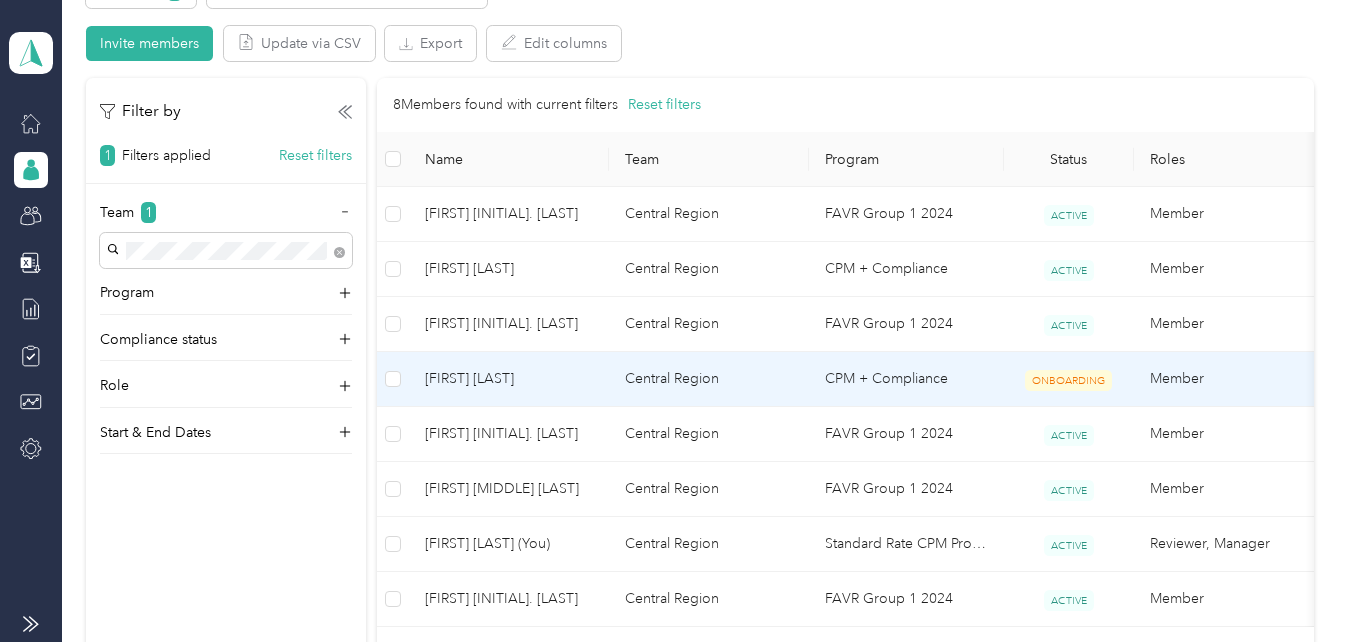 click on "[FIRST] [LAST]" at bounding box center (509, 379) 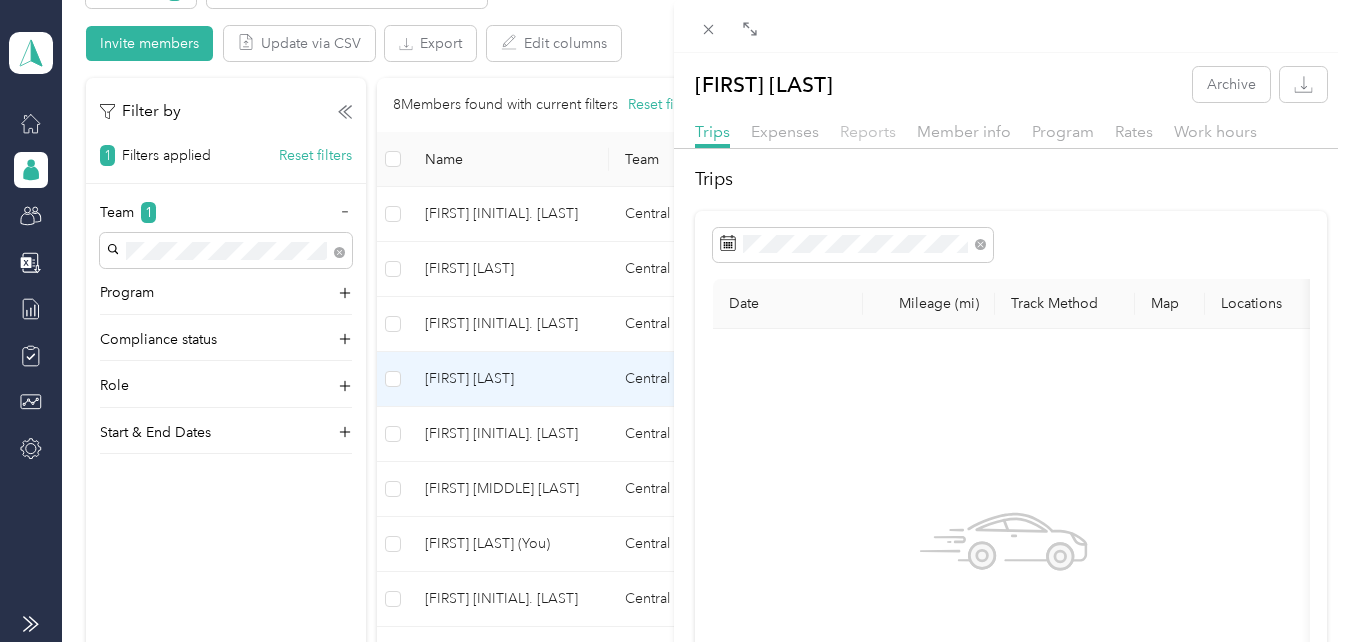 click on "Reports" at bounding box center (868, 131) 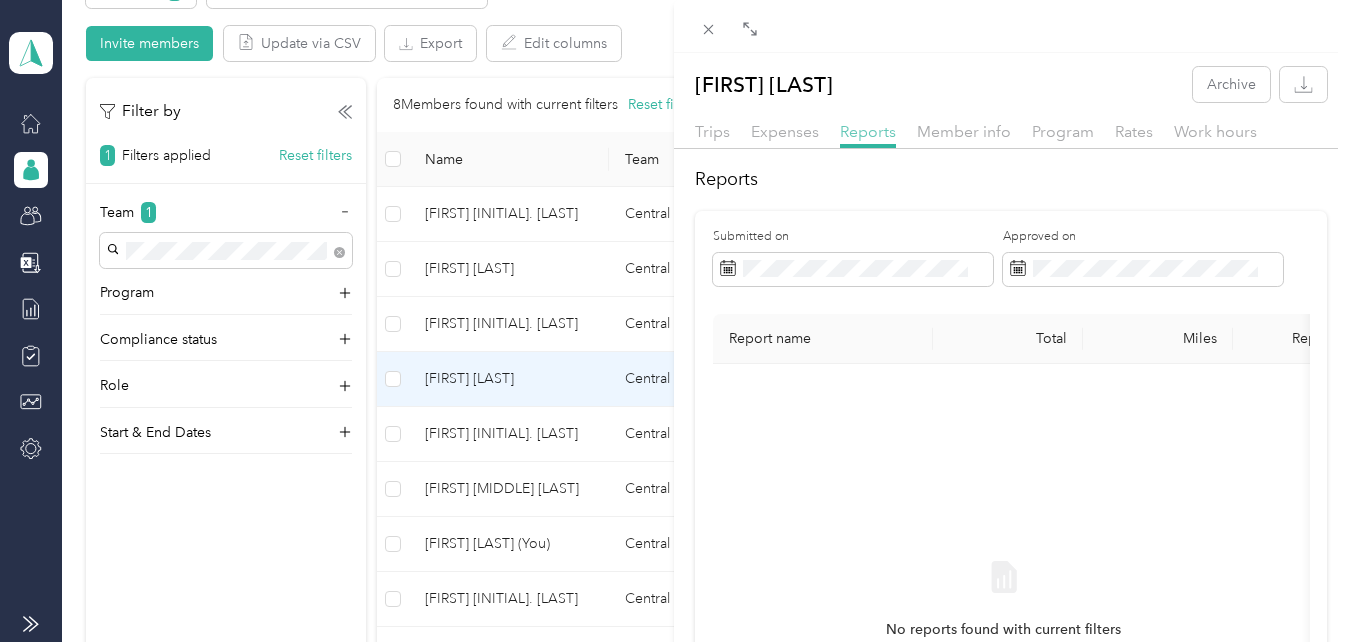 drag, startPoint x: 872, startPoint y: 132, endPoint x: 859, endPoint y: 138, distance: 14.3178215 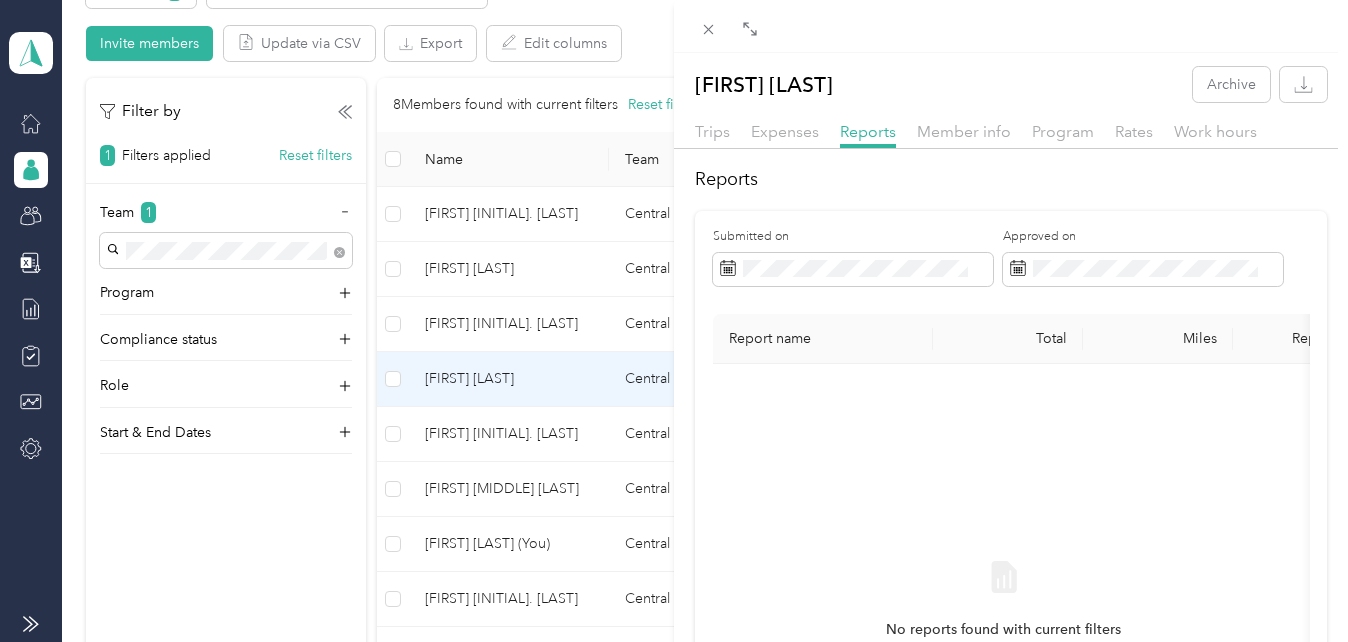 click on "[FIRST] [LAST] Archive Trips Expenses Reports Member info Program Rates Work hours Reports Submitted on Approved on Report name Total Miles Report status Submitted on No reports found with current filters" at bounding box center (674, 321) 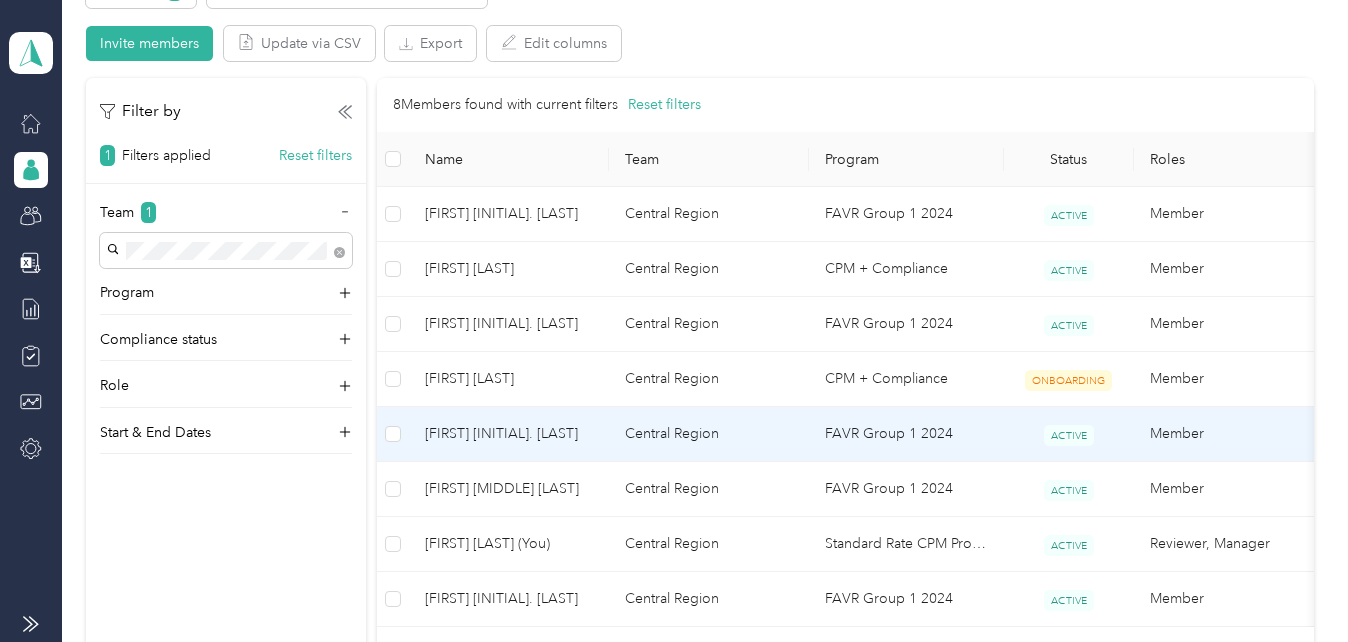 click on "[FIRST] [INITIAL]. [LAST]" at bounding box center (509, 434) 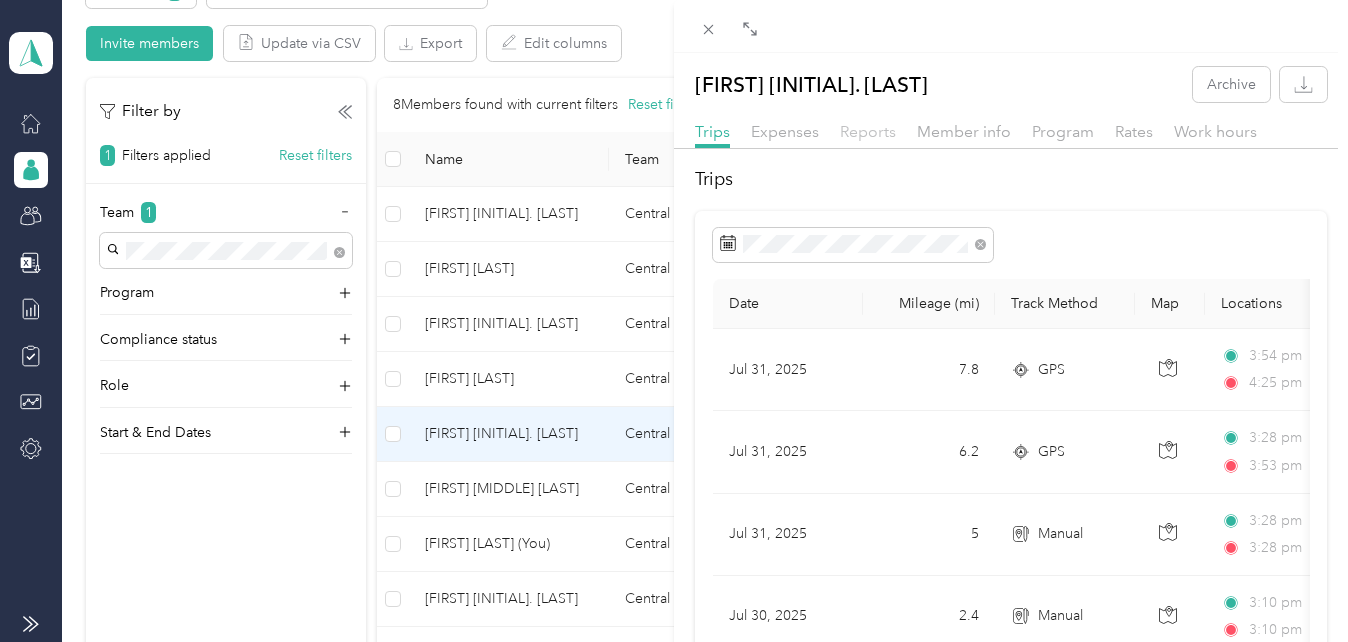 click on "Reports" at bounding box center (868, 131) 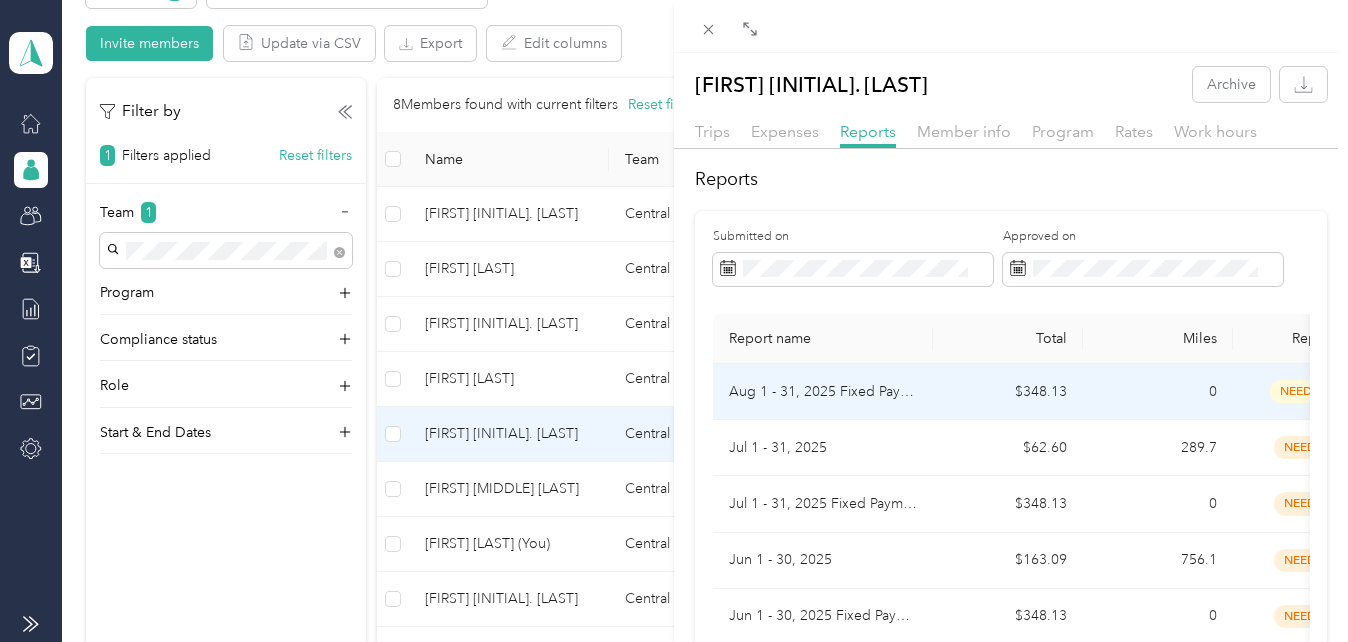 click on "Aug 1 - 31, 2025 Fixed Payment" at bounding box center [823, 392] 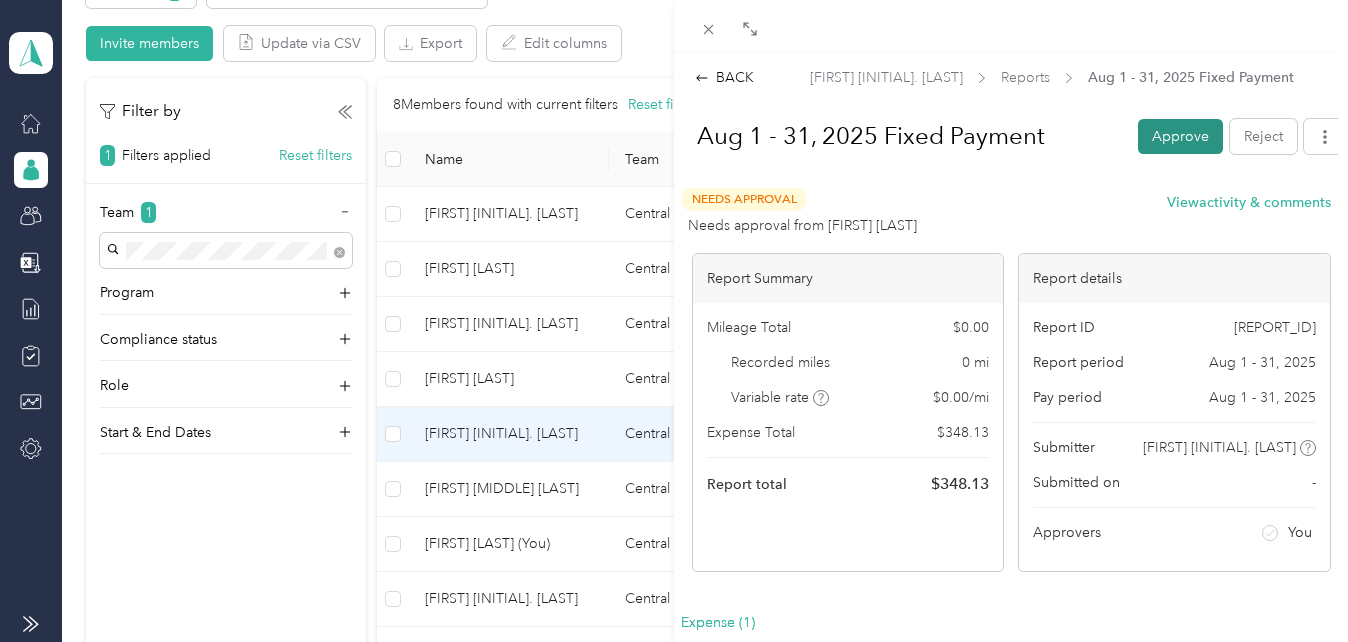 click on "Approve" at bounding box center [1180, 136] 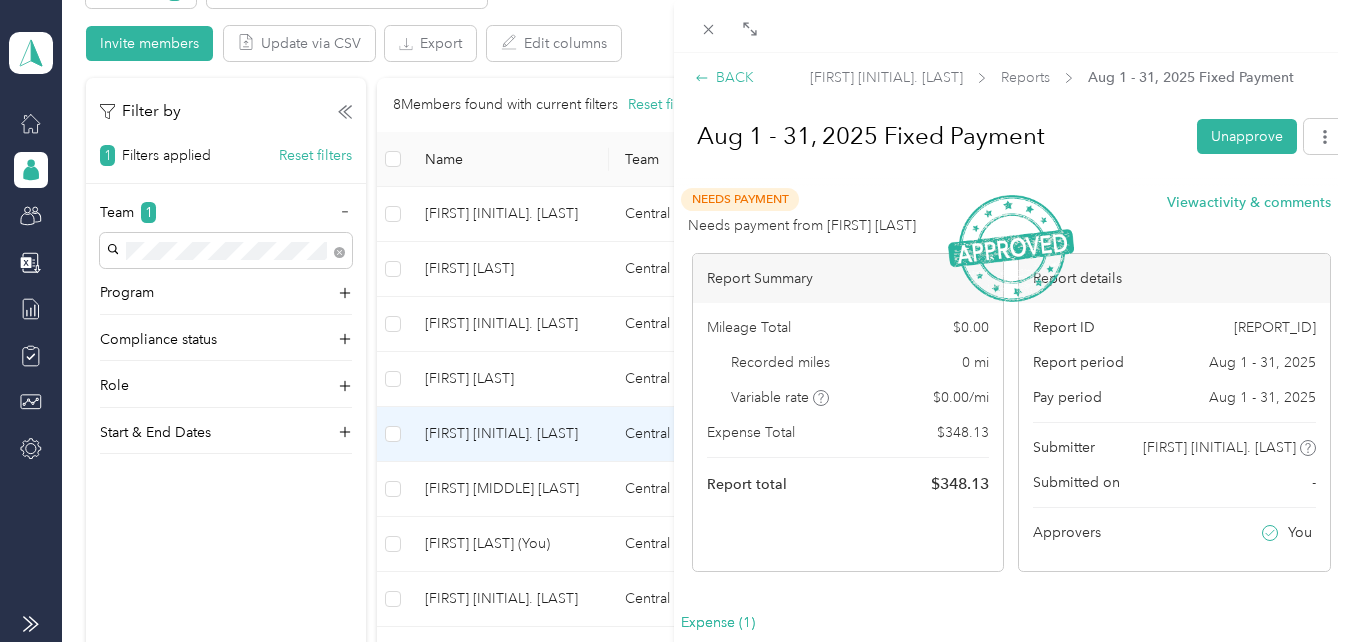 click 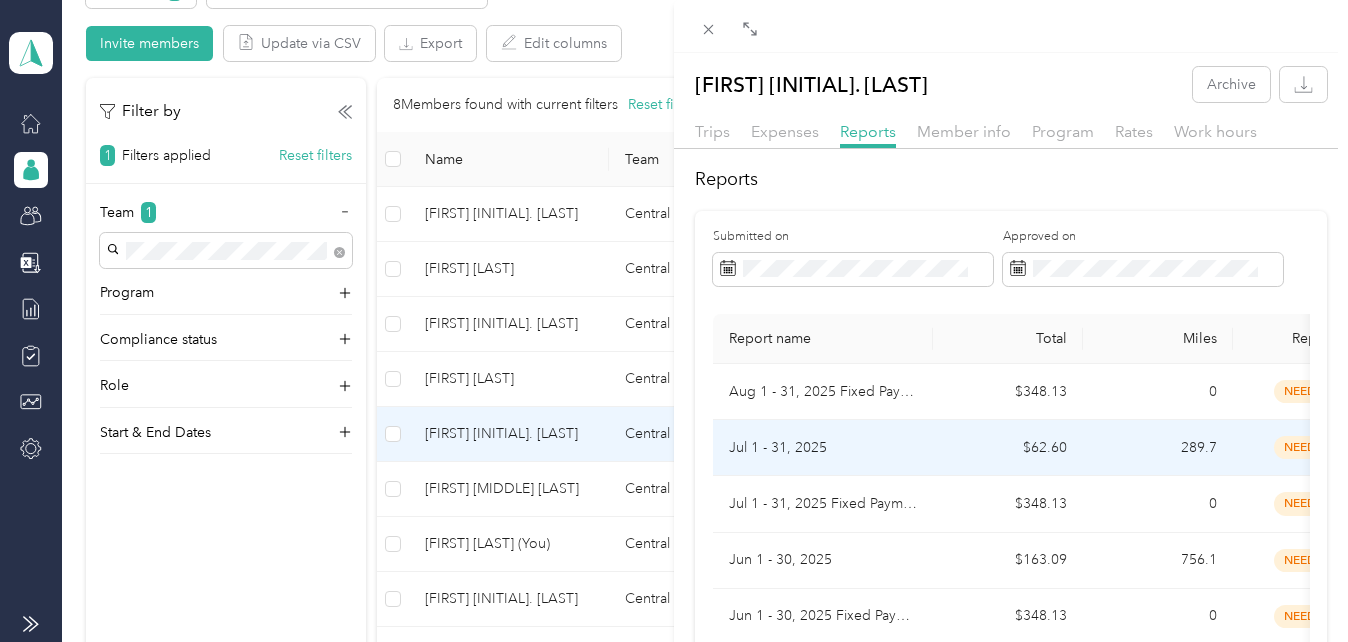 click on "Jul 1 - 31, 2025" at bounding box center (823, 448) 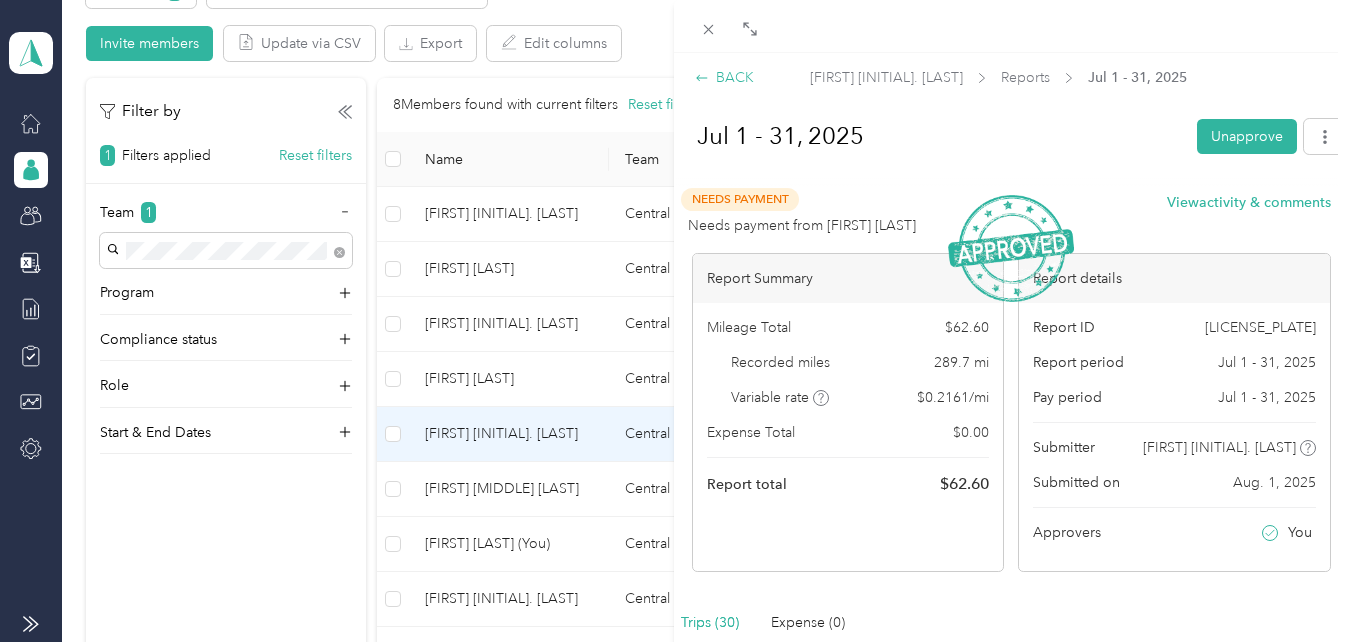 click 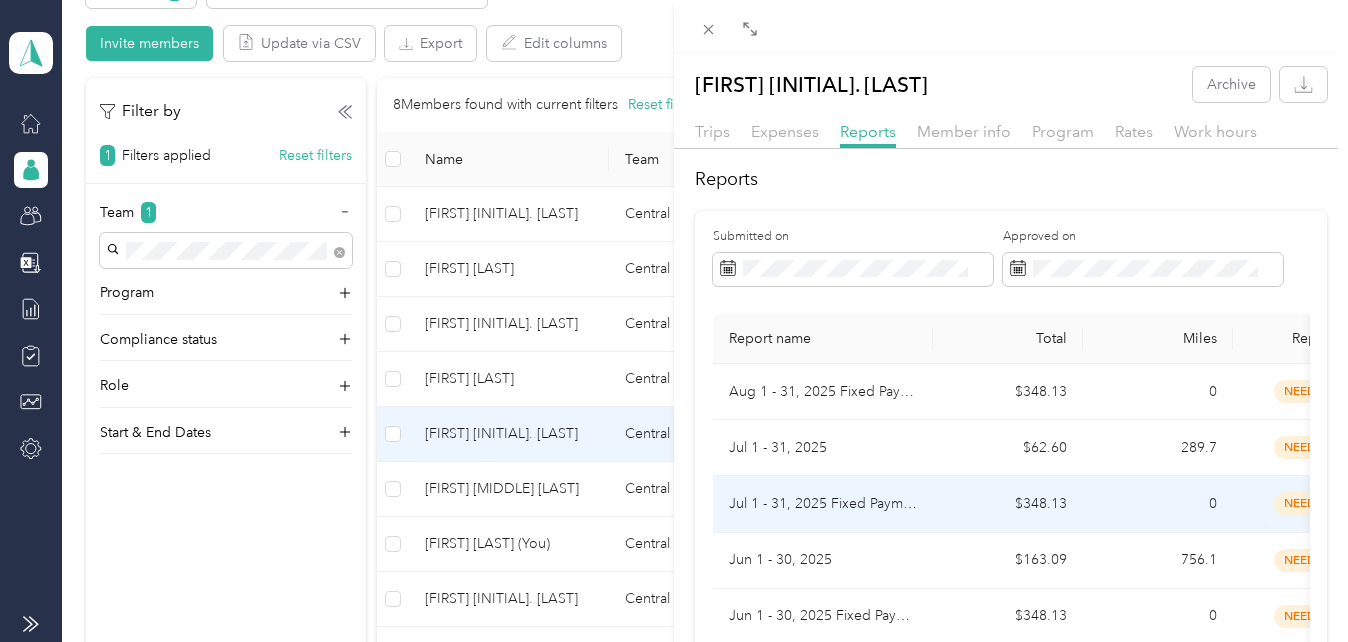 click on "Jul 1 - 31, 2025 Fixed Payment" at bounding box center [823, 504] 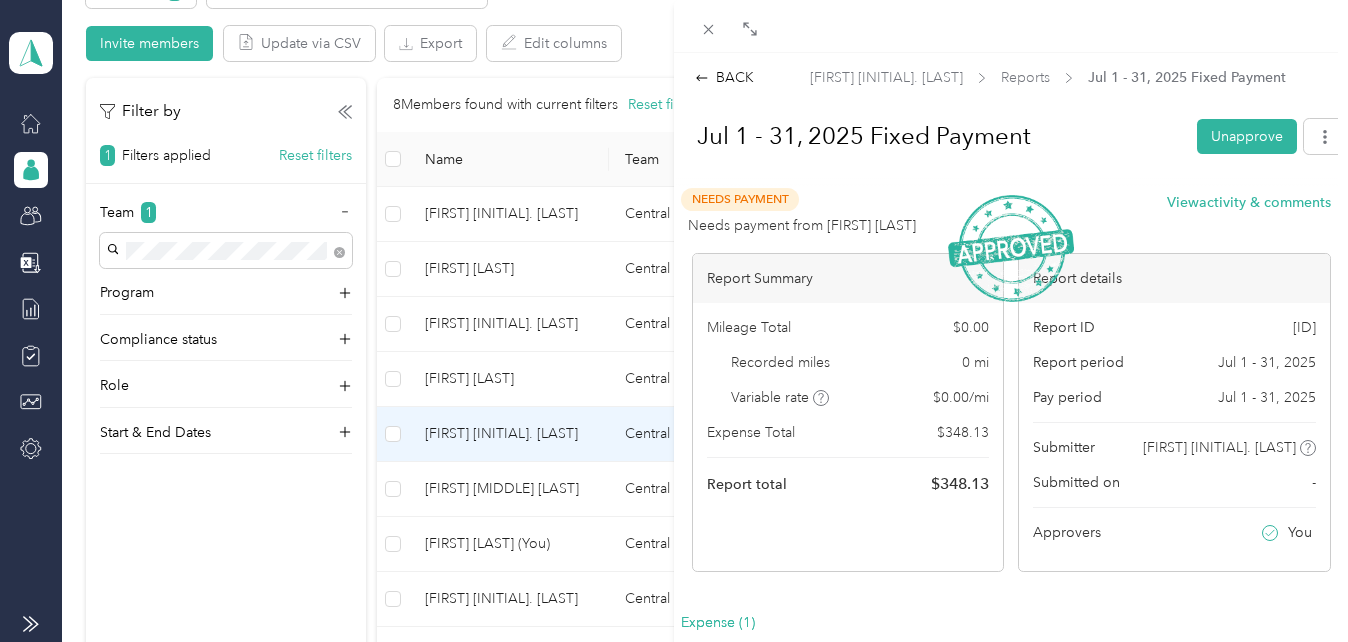 click on "BACK [FIRST] [LAST] Reports [DATE] - [DATE] Fixed Payment [DATE] - [DATE] Fixed Payment Unapprove Needs Payment Needs payment from [FIRST] [LAST] View  activity & comments Report Summary Mileage Total $ [AMOUNT] Recorded miles [NUMBER]   mi Variable rate   $ [AMOUNT] / mi Expense Total $ [AMOUNT] Report total $ [AMOUNT] Report details Report ID [REPORT_ID] Report period [DATE] - [DATE] Pay period [DATE] - [DATE] Submitter [FIRST] [LAST] Submitted on - Approvers You Expense (1) Expense Date Amount Merchant Category Photo Notes Tags               [DATE] $[AMOUNT] [MERCHANT] [CATEGORY] [PROGRAM] - Showing  1  total expenses" at bounding box center [674, 321] 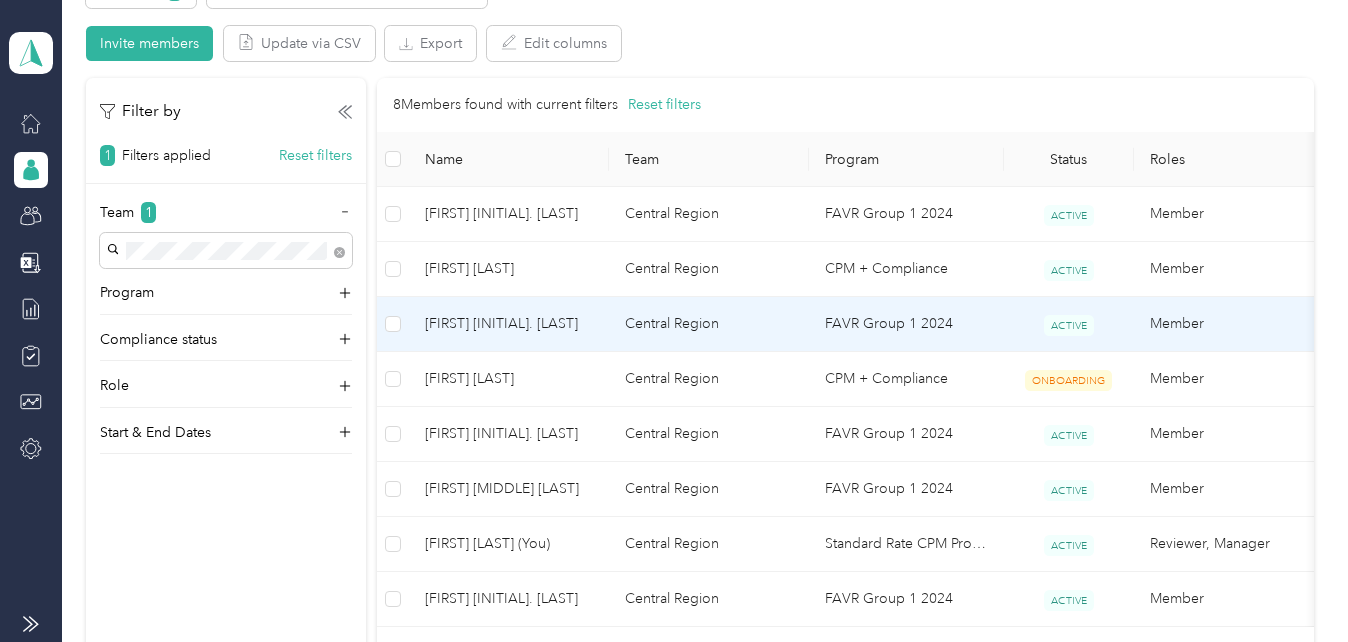 click on "[FIRST] [INITIAL]. [LAST]" at bounding box center (509, 324) 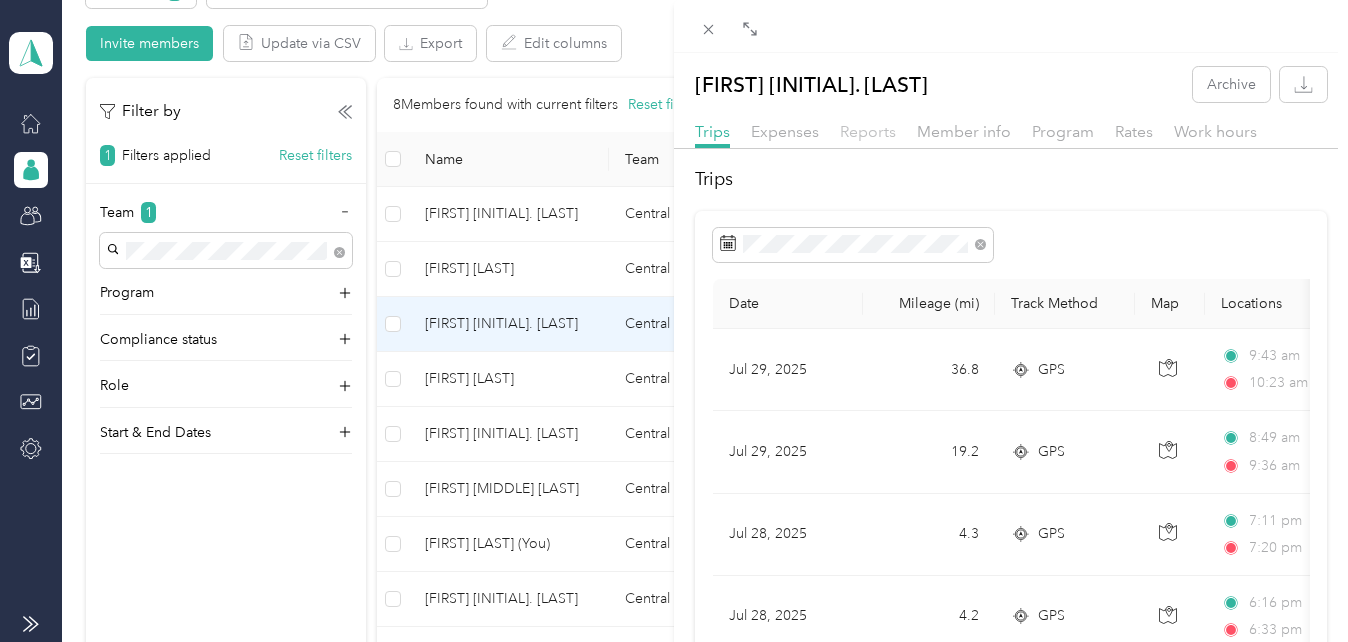 click on "Reports" at bounding box center (868, 131) 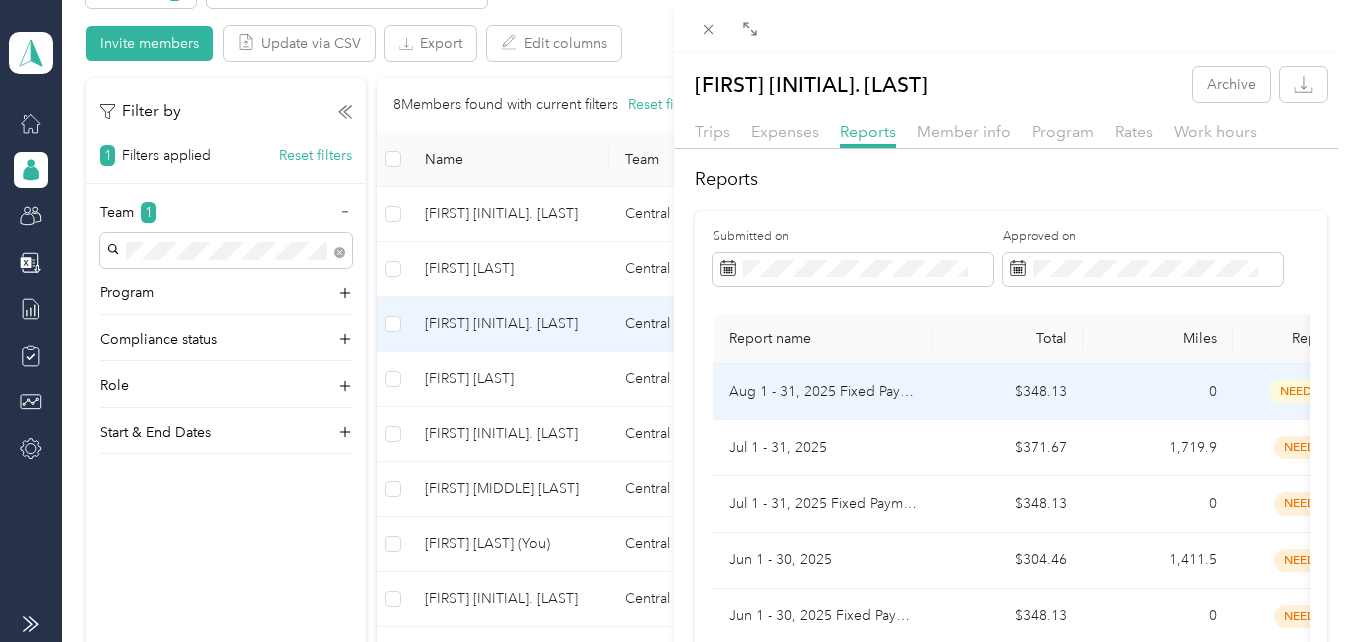 click on "Aug 1 - 31, 2025 Fixed Payment" at bounding box center [823, 392] 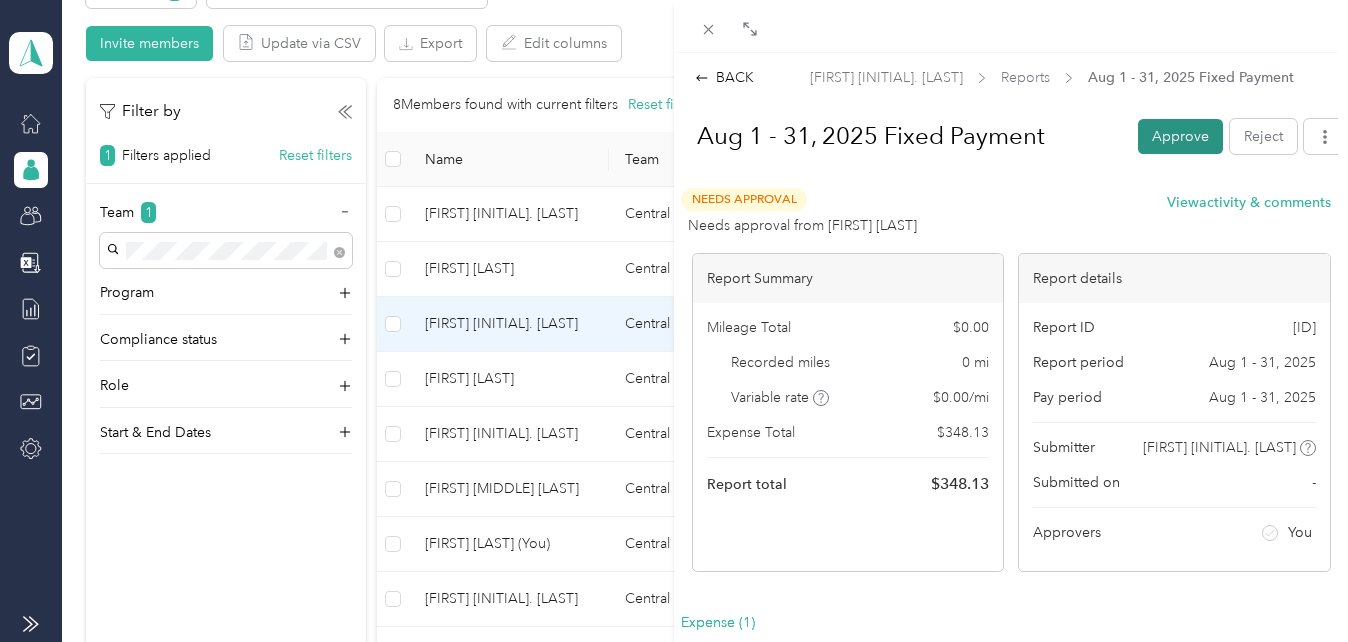 click on "Approve" at bounding box center (1180, 136) 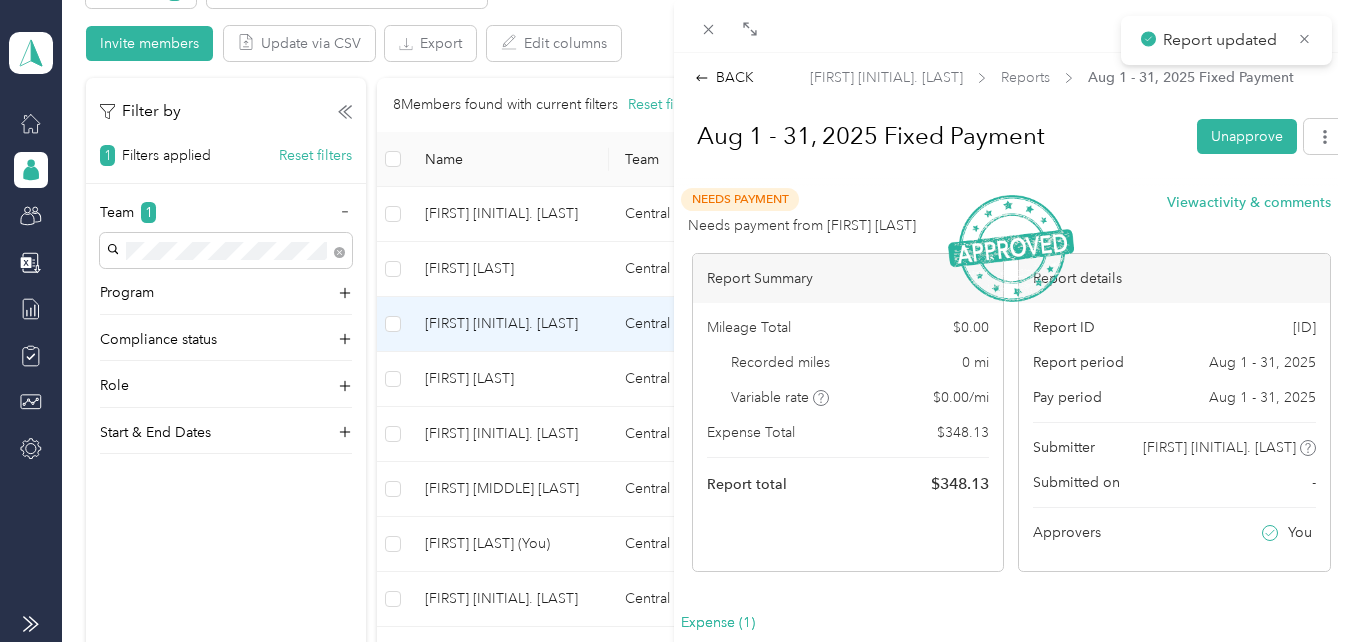 click on "BACK [FIRST] [INITIAL]. [LAST] Reports [MONTH] [DAY] - [DAY], [YEAR] [MONTH] [DAY] - [DAY] Unapprove Needs Payment Needs payment from [FIRST] [LAST] View activity & comments Report Summary Mileage Total $ [AMOUNT] Recorded miles [NUMBER] mi Variable rate $ [AMOUNT] / mi Expense Total $ [AMOUNT] Report total $ [AMOUNT] Report details Report ID [ID] Report period [MONTH] [DAY] - [DAY], [YEAR] Pay period [MONTH] [DAY] - [DAY], [YEAR] Submitter [FIRST] [INITIAL]. [LAST] Submitted on - Approvers You Expense (1) Expense Date Amount Merchant Category Photo Notes Tags [MONTH]-[DAY]-[YEAR] $[AMOUNT] [BRAND] [NUMBER] [BRAND] program - Showing 1 total expenses" at bounding box center (674, 321) 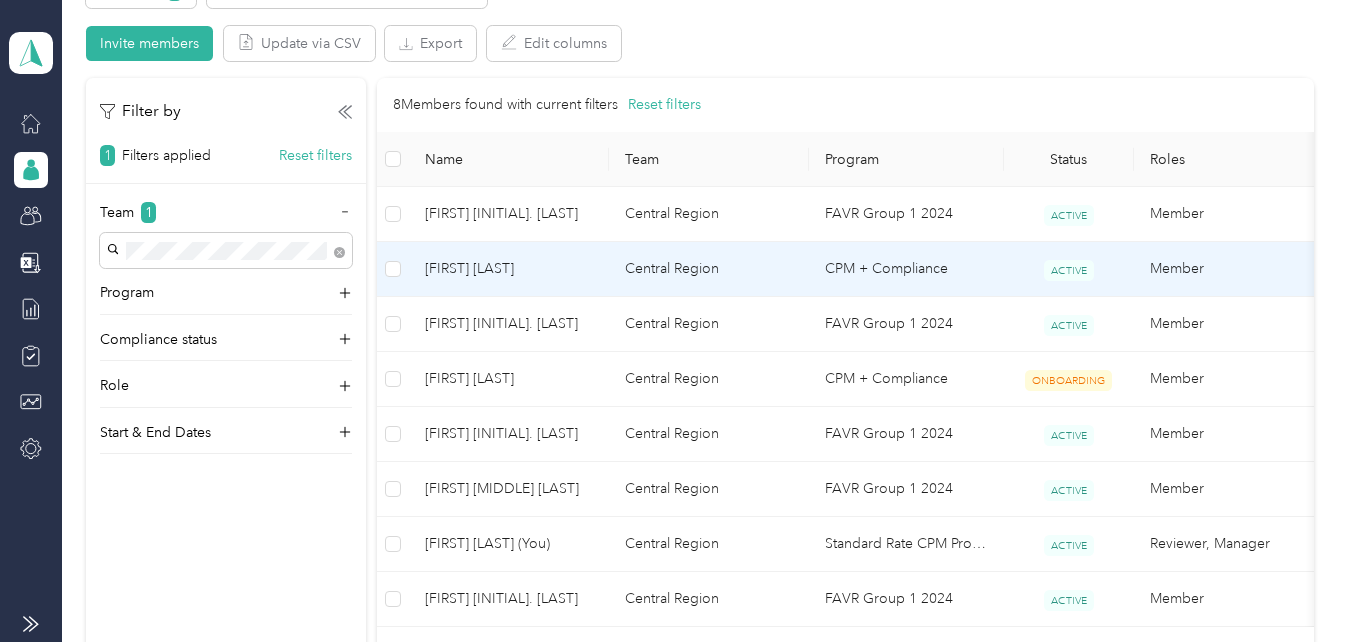 click on "[FIRST] [LAST]" at bounding box center (509, 269) 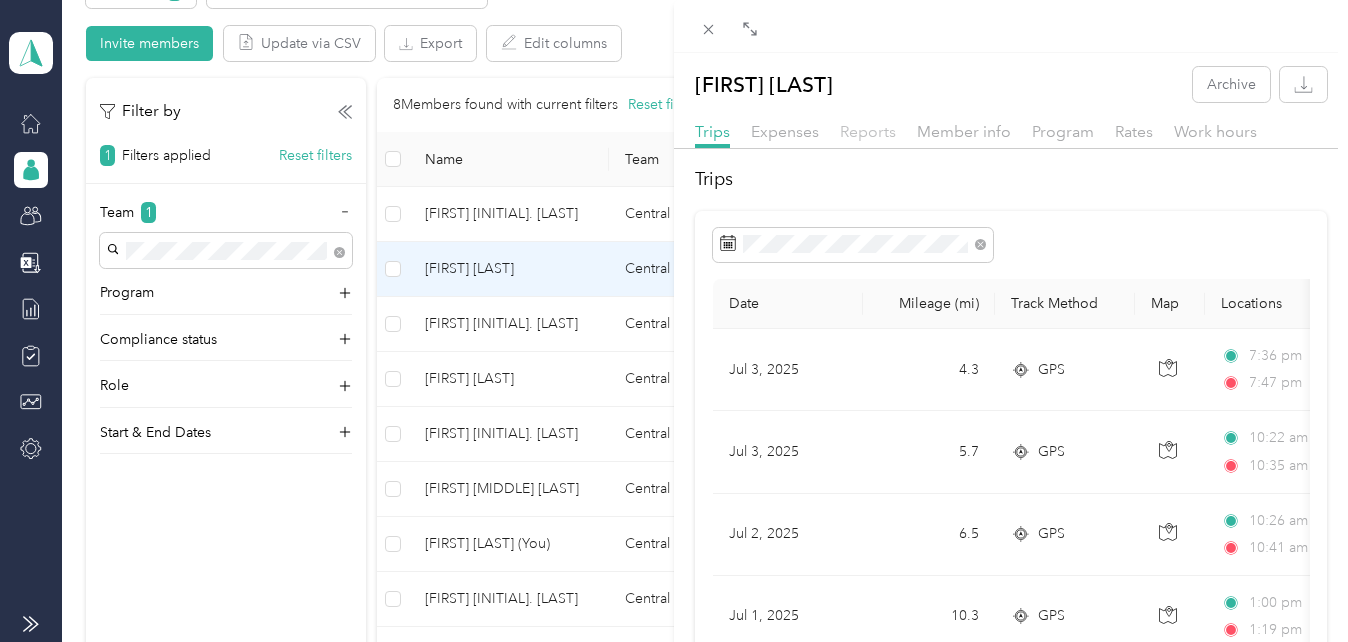 click on "Reports" at bounding box center (868, 131) 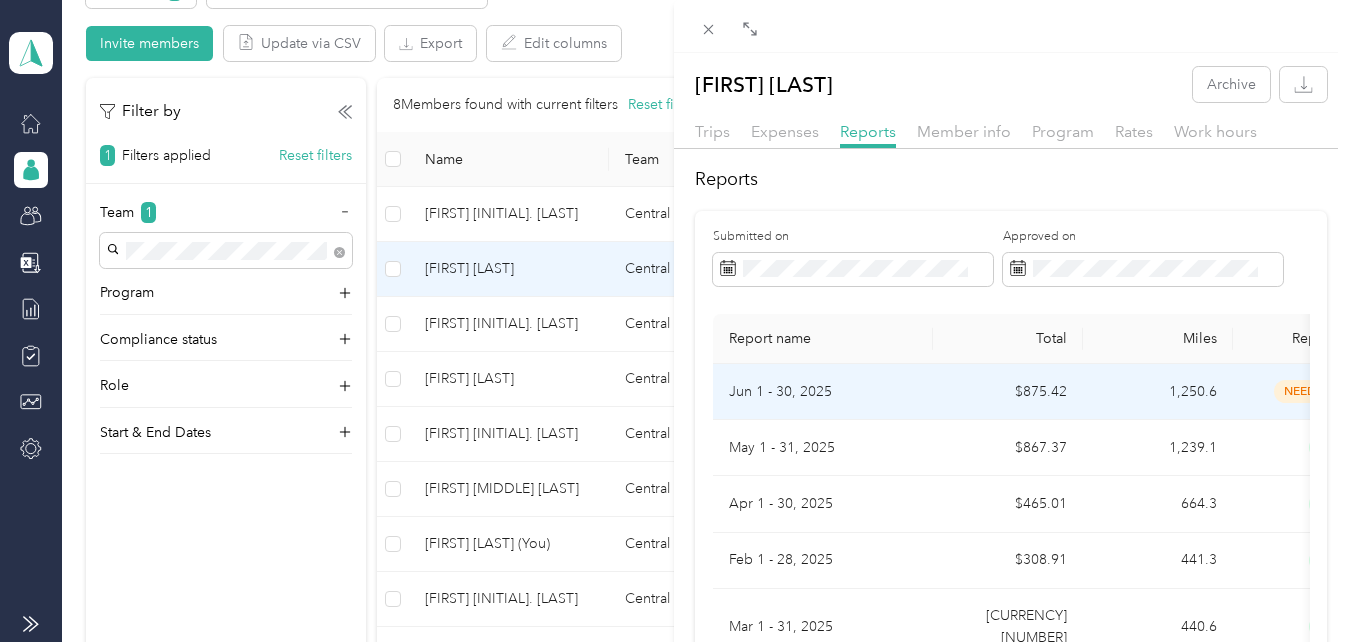 click on "Jun 1 - 30, 2025" at bounding box center (823, 392) 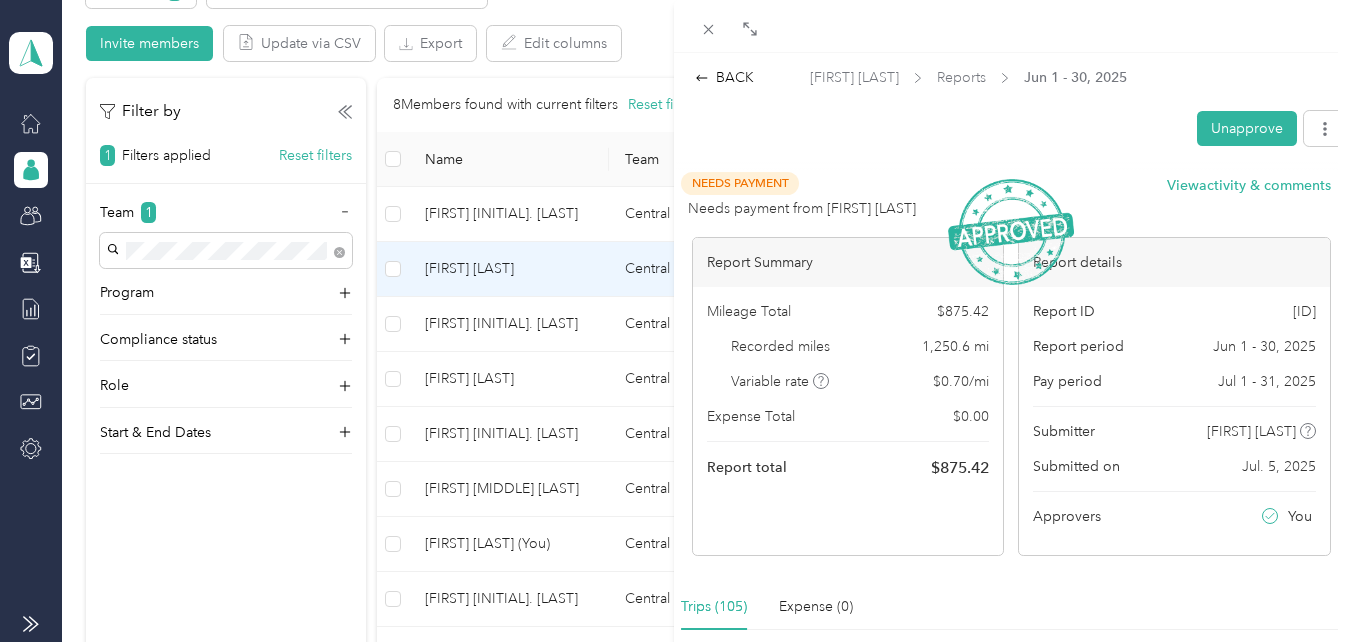 click on "BACK [FIRST] [LAST] Reports [DATE] - [DATE] Unapprove Needs Payment Needs payment from [FIRST] [LAST] View  activity & comments Report Summary Mileage Total $ [AMOUNT] Recorded miles [NUMBER]   mi Variable rate   $ [RATE] / mi Expense Total $ [AMOUNT] Report total $ [AMOUNT] Report details Report ID [REPORT_ID] Report period [DATE] - [DATE] Pay period [DATE] - [DATE] Submitter [FIRST] [LAST] Submitted on [DATE] Approvers You Trips ([NUMBER]) Expense ([NUMBER]) Miles Trip Date Value Location Track Method Purpose Notes Tags               [NUMBER] [DATE] $[AMOUNT] [TIME] [NUMBER] [STREET], [NEIGHBORHOOD], [CITY], [STATE] [TIME] Home GPS [COMPANY] - [NUMBER] [DATE] $[AMOUNT] [TIME] Home [TIME] [NUMBER] [STREET], [NEIGHBORHOOD], [CITY], [STATE] GPS [COMPANY] - [NUMBER] [DATE] $[AMOUNT] [TIME] [NUMBER] [STREET], [NEIGHBORHOOD], [CITY], [STATE] [TIME] Home GPS [COMPANY] - [NUMBER] [DATE] $[AMOUNT] [TIME] [NUMBER]–[NUMBER] [STREET], [NEIGHBORHOOD], [CITY], [STATE] [TIME] [NUMBER] [STREET], [NEIGHBORHOOD], [CITY], [STATE] GPS [COMPANY] - [NUMBER] [DATE] $[AMOUNT] [TIME] GPS -" at bounding box center [674, 321] 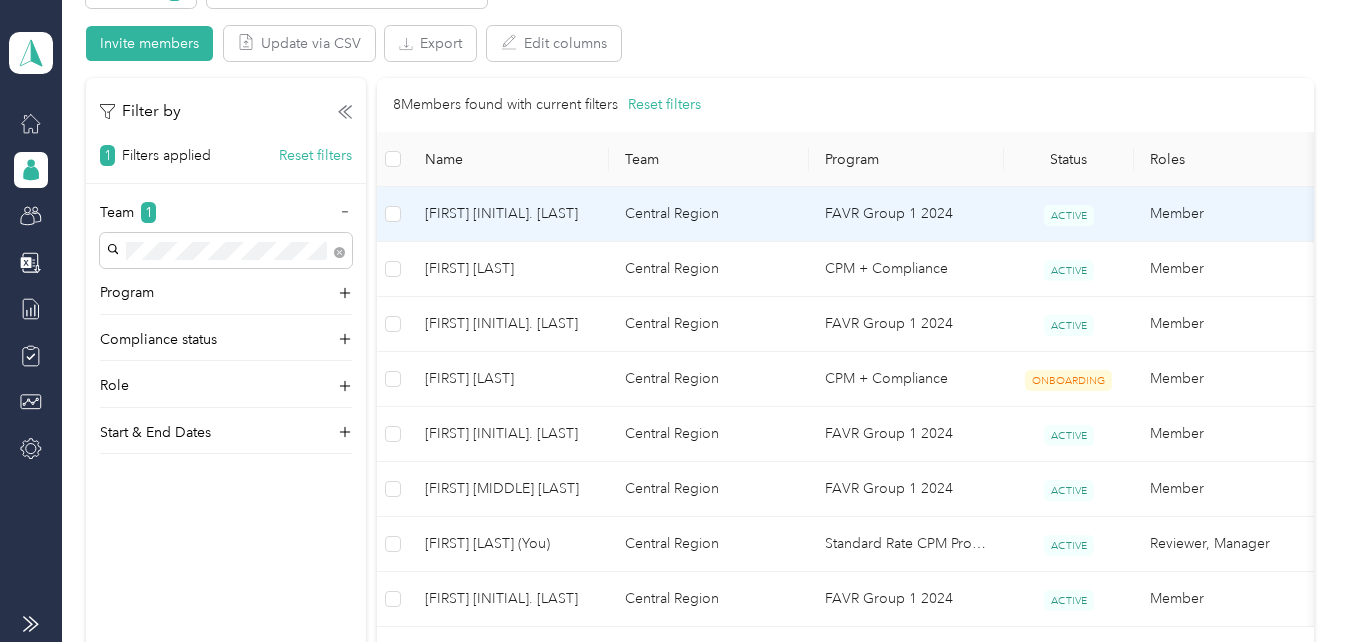 click on "[FIRST] [INITIAL]. [LAST]" at bounding box center [509, 214] 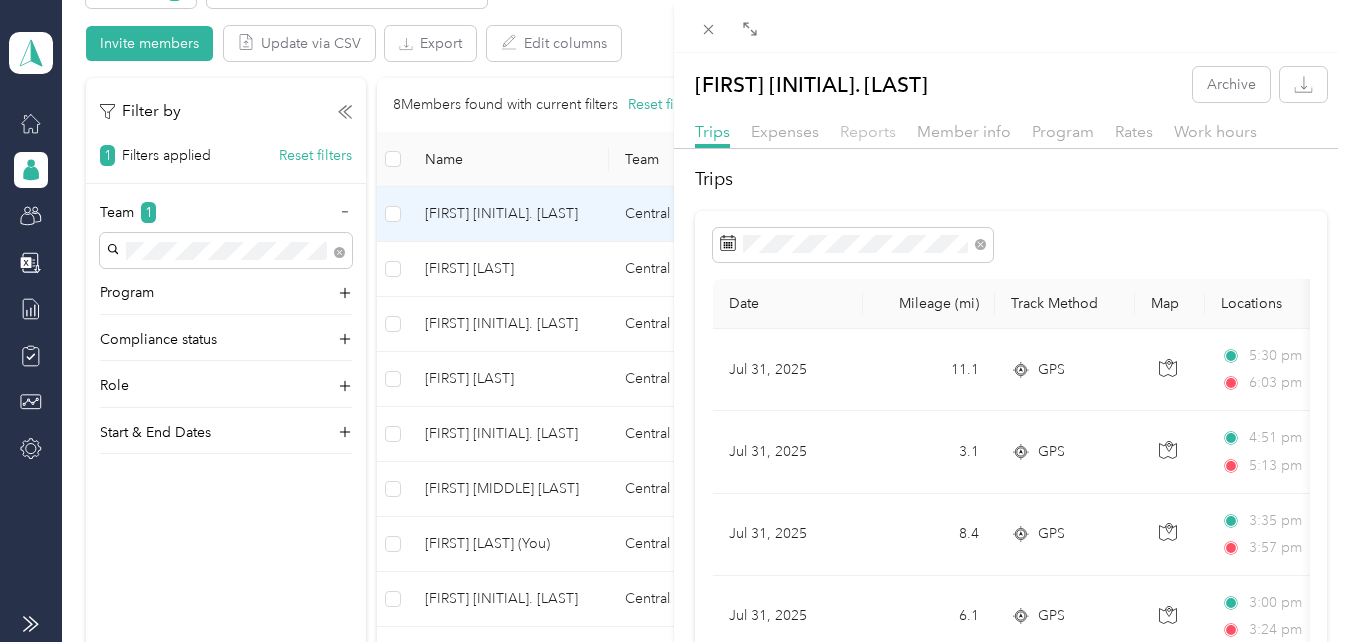 click on "Reports" at bounding box center (868, 131) 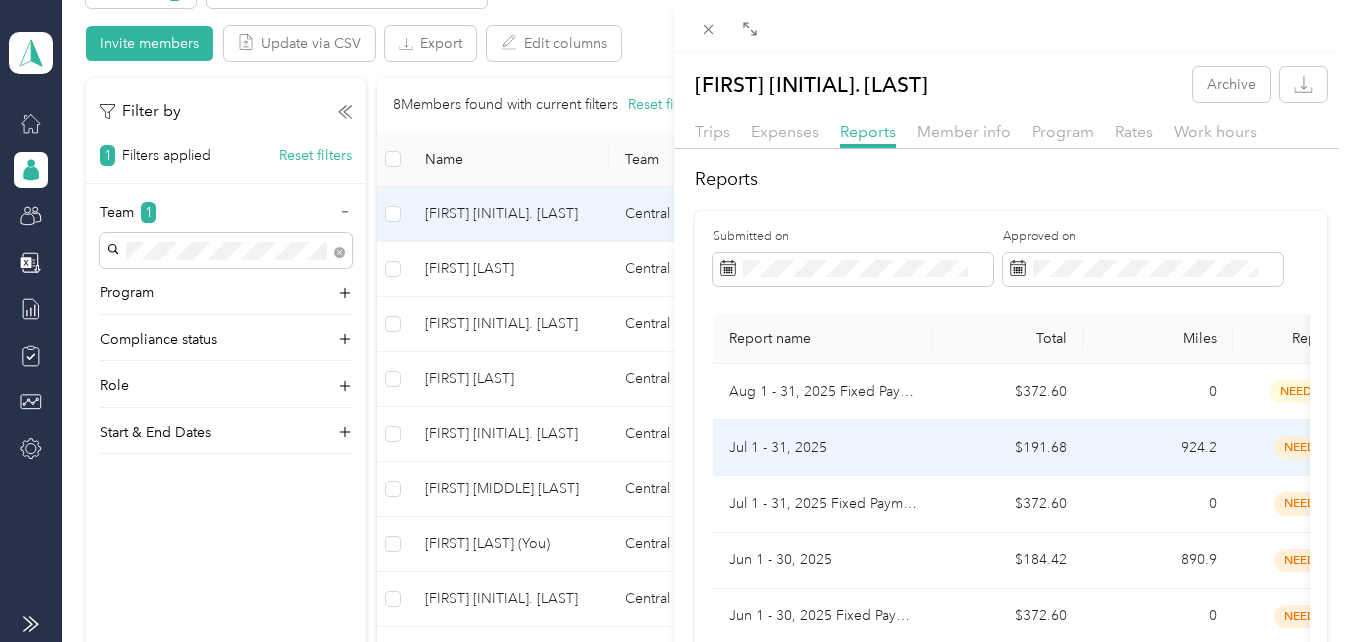 click on "Jul 1 - 31, 2025" at bounding box center (823, 448) 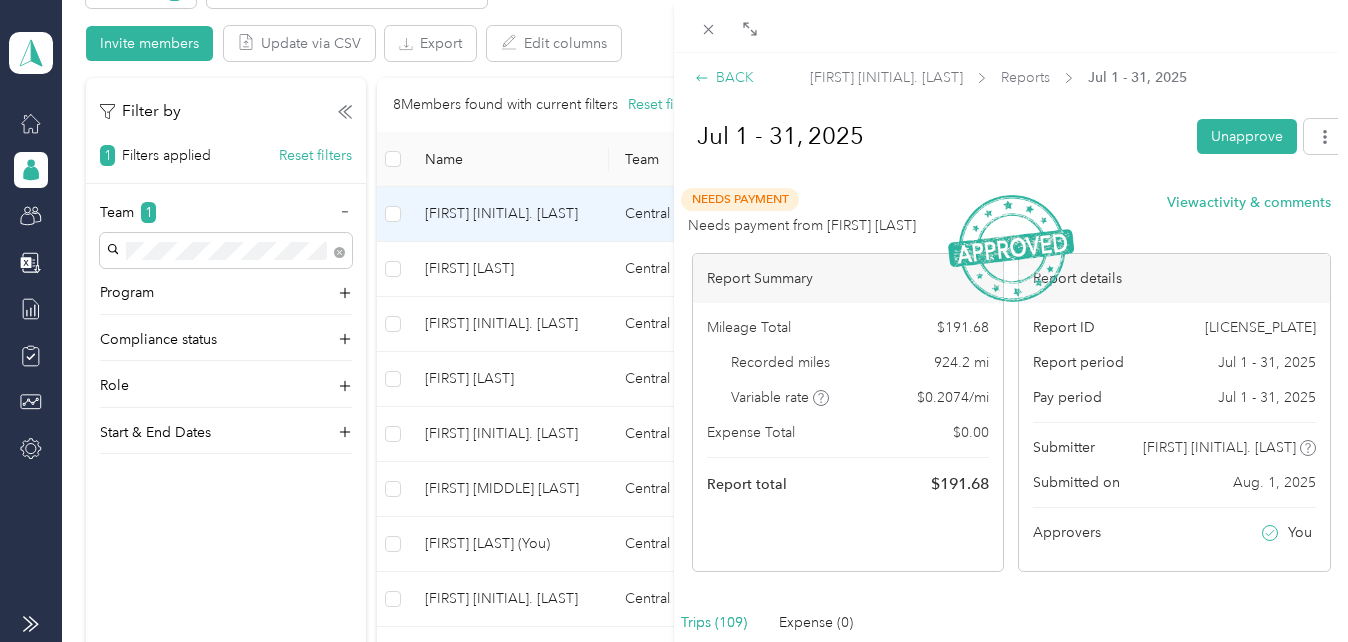 click 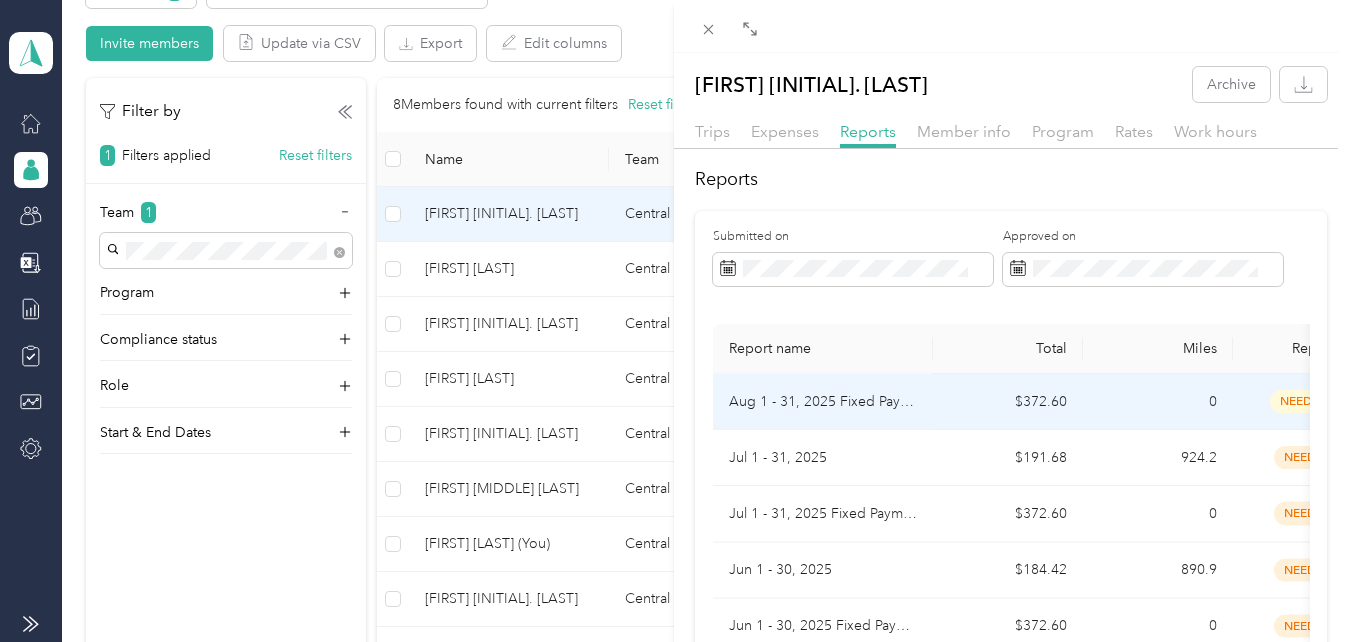 click on "Aug 1 - 31, 2025 Fixed Payment" at bounding box center [823, 402] 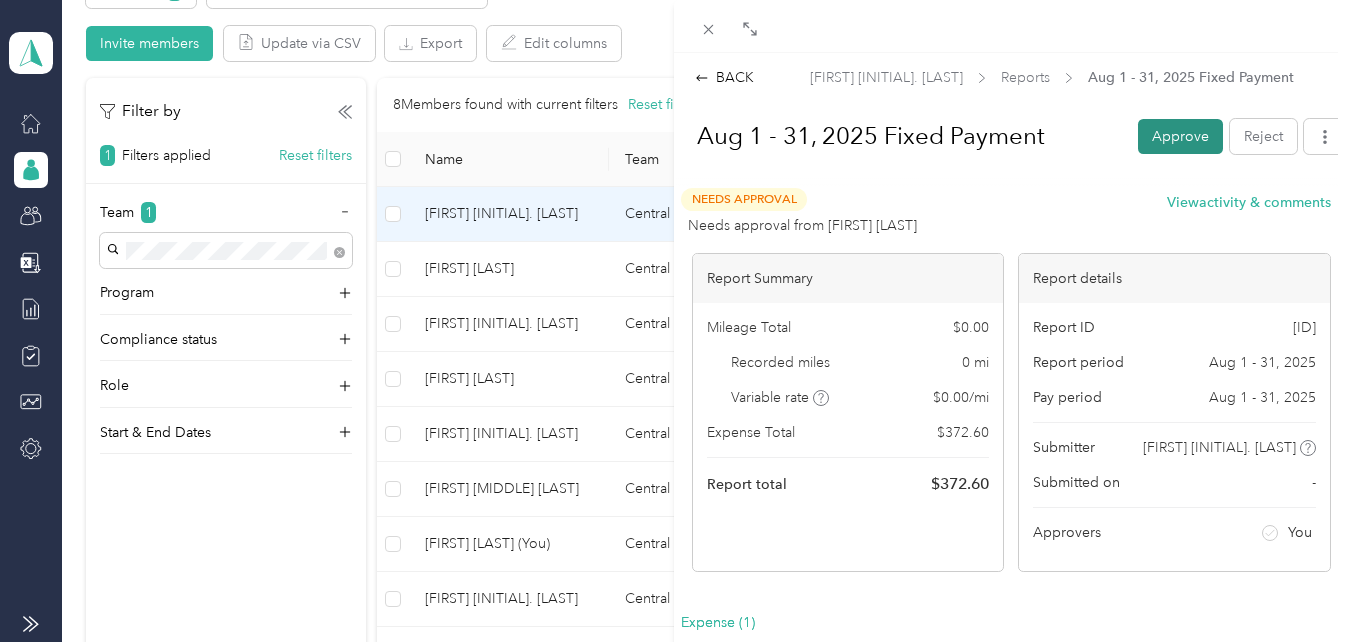 click on "Approve" at bounding box center [1180, 136] 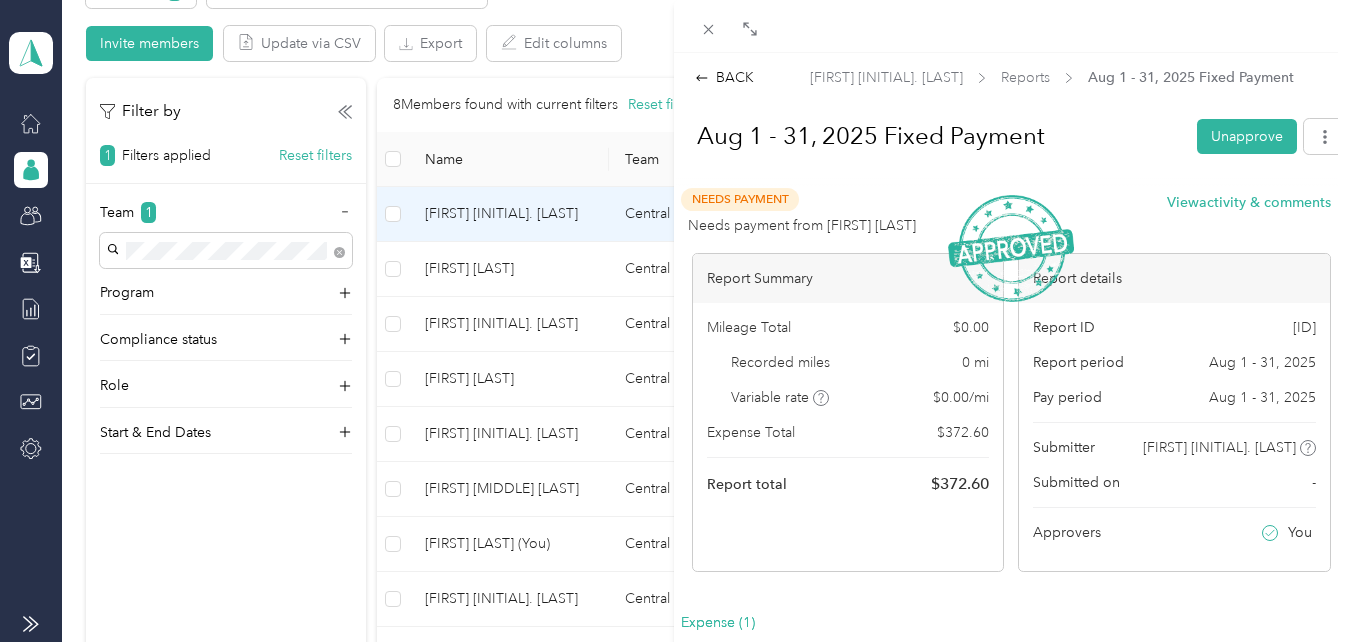 click on "BACK [FIRST] [LAST] Reports [DATE] - [DATE] Unapprove Needs Payment Needs payment from [FIRST] [LAST] View  activity & comments Report Summary Mileage Total $ [AMOUNT] Recorded miles [NUMBER]   mi Variable rate   $ [RATE] / mi Expense Total $ [AMOUNT] Report total $ [AMOUNT] Report details Report ID [REPORT_ID] Report period [DATE] - [DATE] Pay period [DATE] - [DATE] Submitter [FIRST] [LAST] Submitted on [DATE] Approvers You Trips ([NUMBER]) Expense ([NUMBER]) Miles Trip Date Value Location Track Method Purpose Notes Tags               [NUMBER] [DATE] $[AMOUNT] [TIME] [NUMBER] [STREET], [NEIGHBORHOOD], [CITY], [STATE] [TIME] Home GPS [COMPANY] - [NUMBER] [DATE] $[AMOUNT] [TIME] Home [TIME] [NUMBER] [STREET], [NEIGHBORHOOD], [CITY], [STATE] GPS [COMPANY] - [NUMBER] [DATE] $[AMOUNT] [TIME] [NUMBER] [STREET], [NEIGHBORHOOD], [CITY], [STATE] [TIME] Home GPS [COMPANY] - [NUMBER] [DATE] $[AMOUNT] [TIME] [NUMBER]–[NUMBER] [STREET], [NEIGHBORHOOD], [CITY], [STATE] [TIME] [NUMBER] [STREET], [NEIGHBORHOOD], [CITY], [STATE] GPS [COMPANY] - [NUMBER] [DATE] $[AMOUNT] [TIME] GPS -" at bounding box center (674, 321) 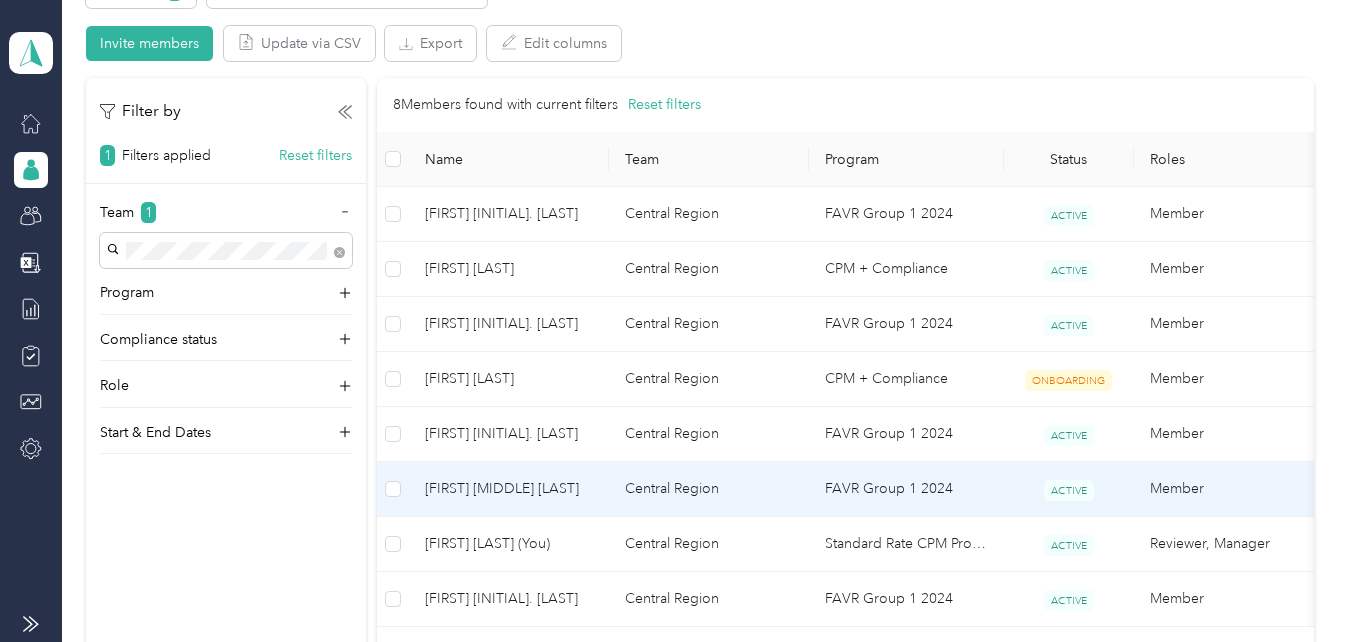click on "[FIRST] [MIDDLE] [LAST]" at bounding box center [509, 489] 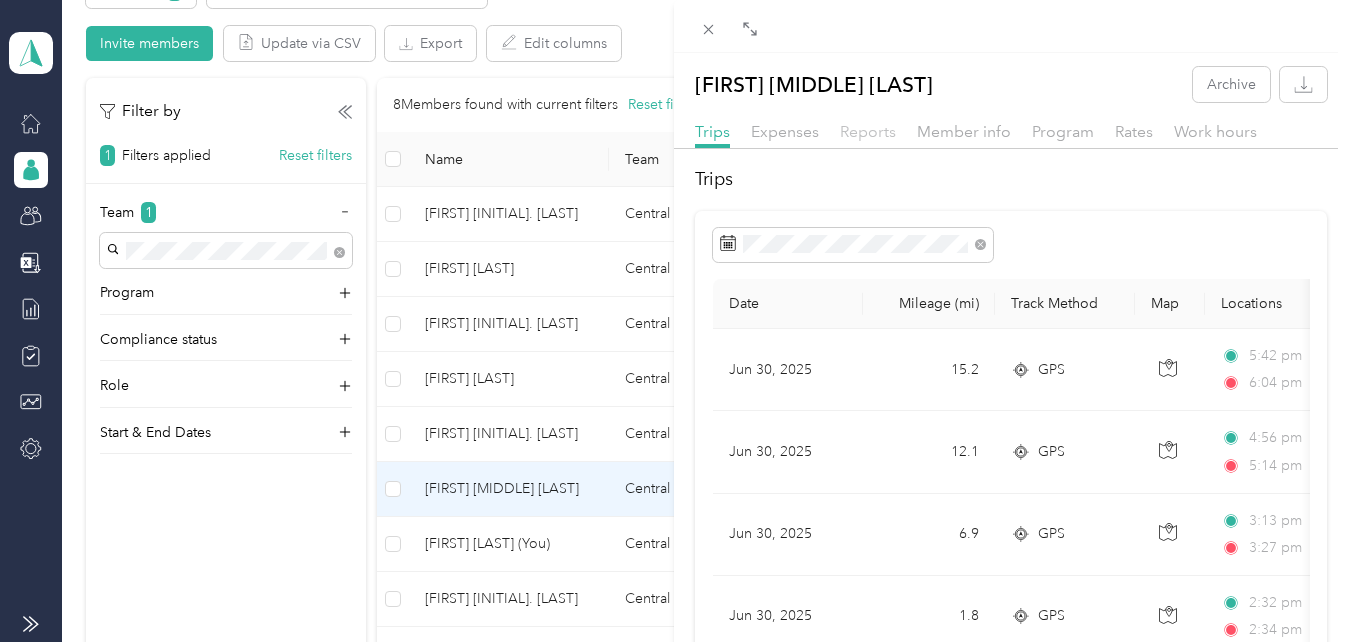 click on "Reports" at bounding box center [868, 131] 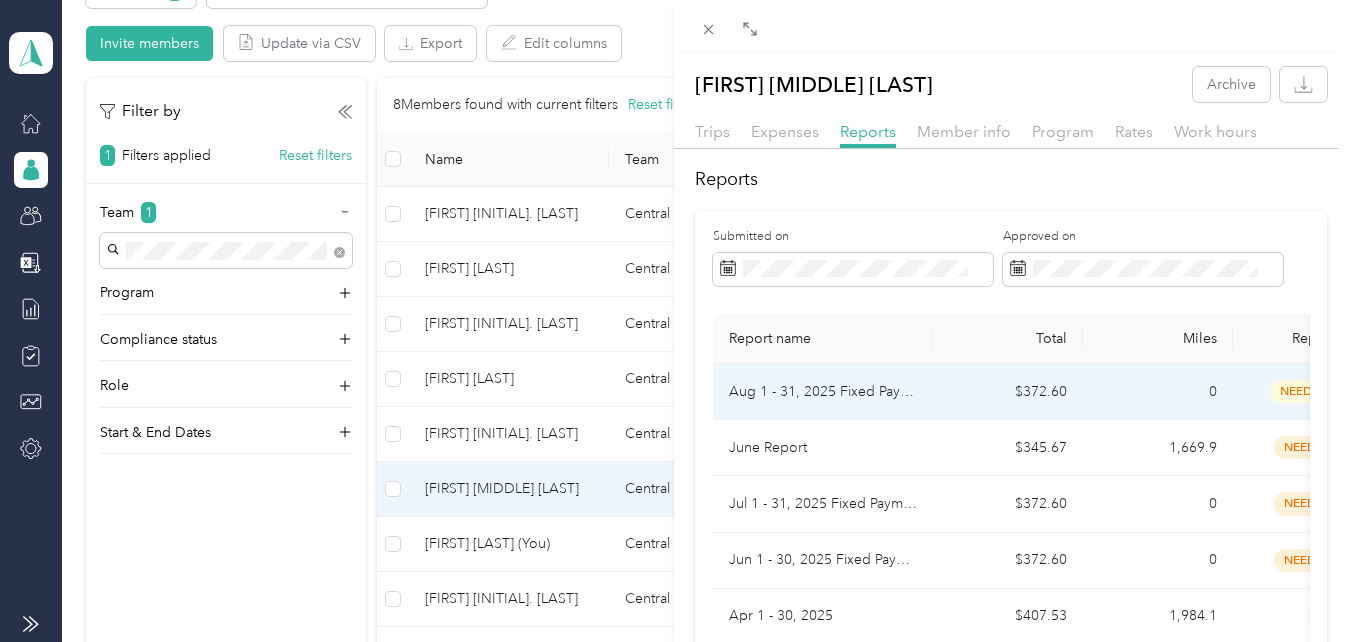 click on "Aug 1 - 31, 2025 Fixed Payment" at bounding box center [823, 392] 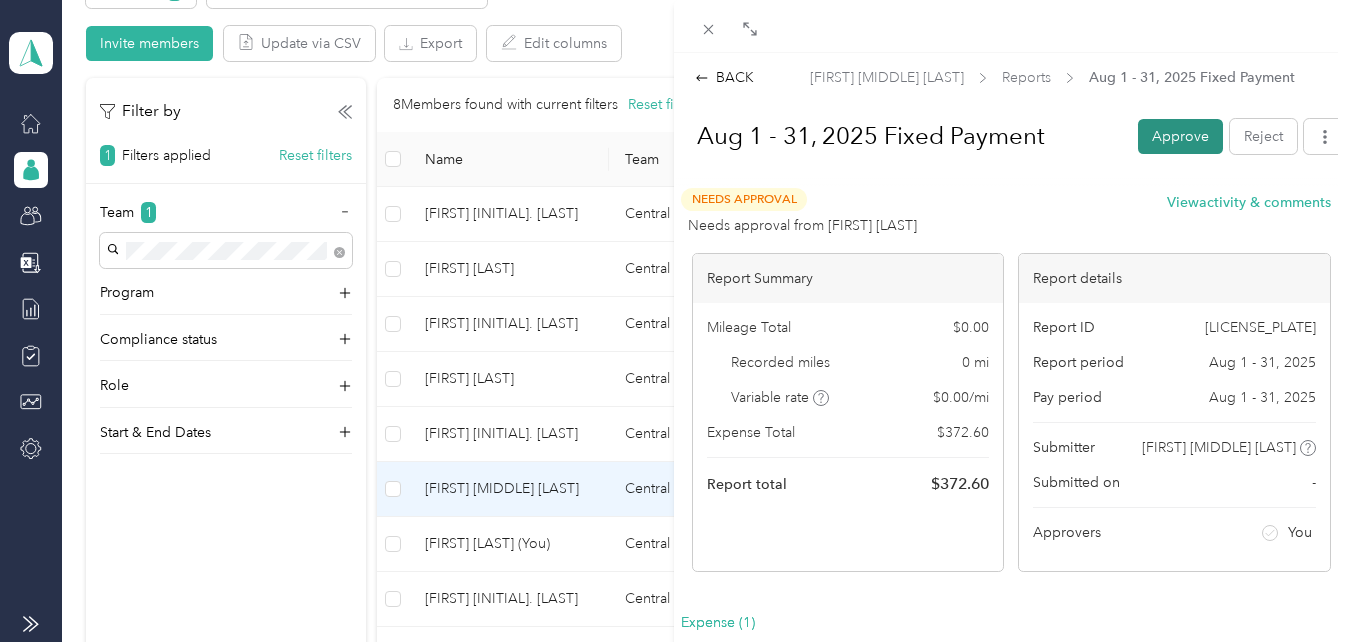 click on "Approve" at bounding box center (1180, 136) 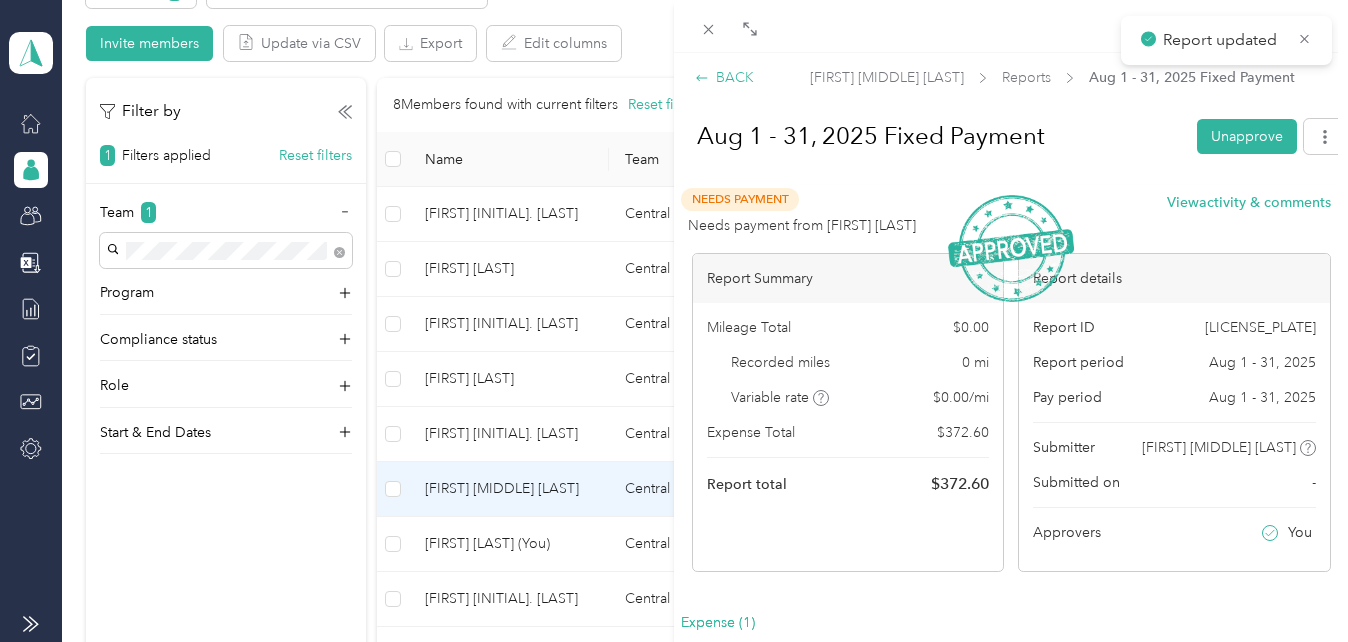 click 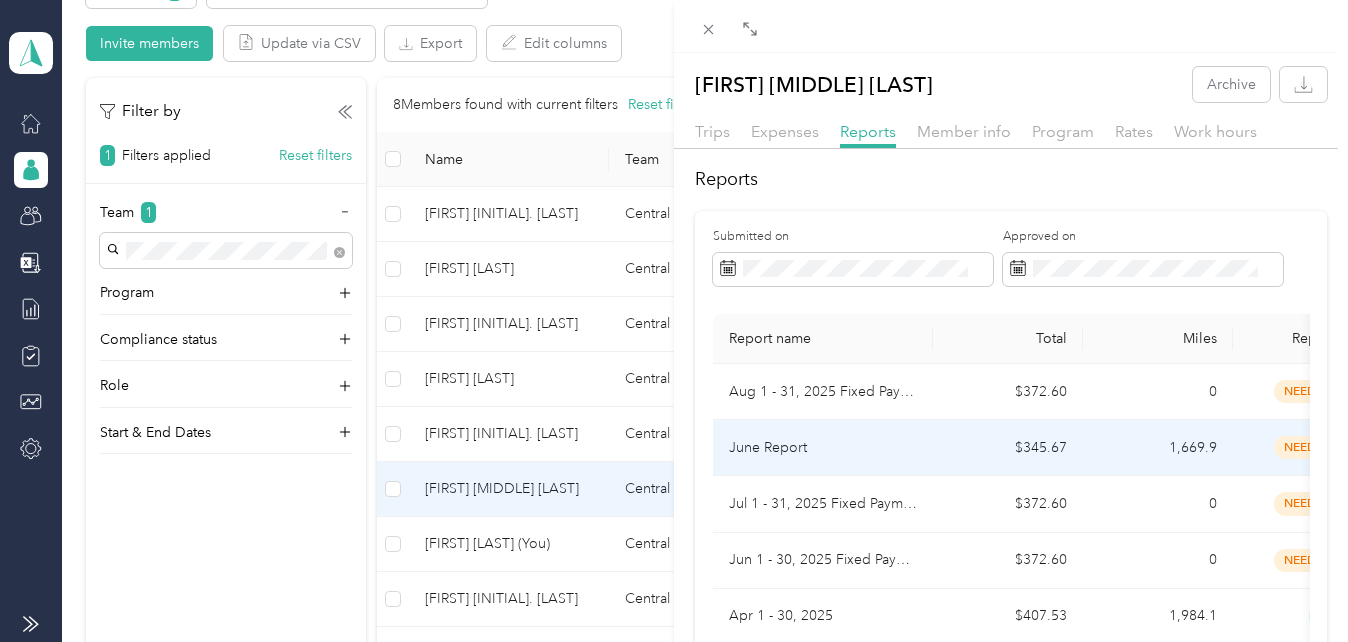 click on "June Report" at bounding box center (823, 448) 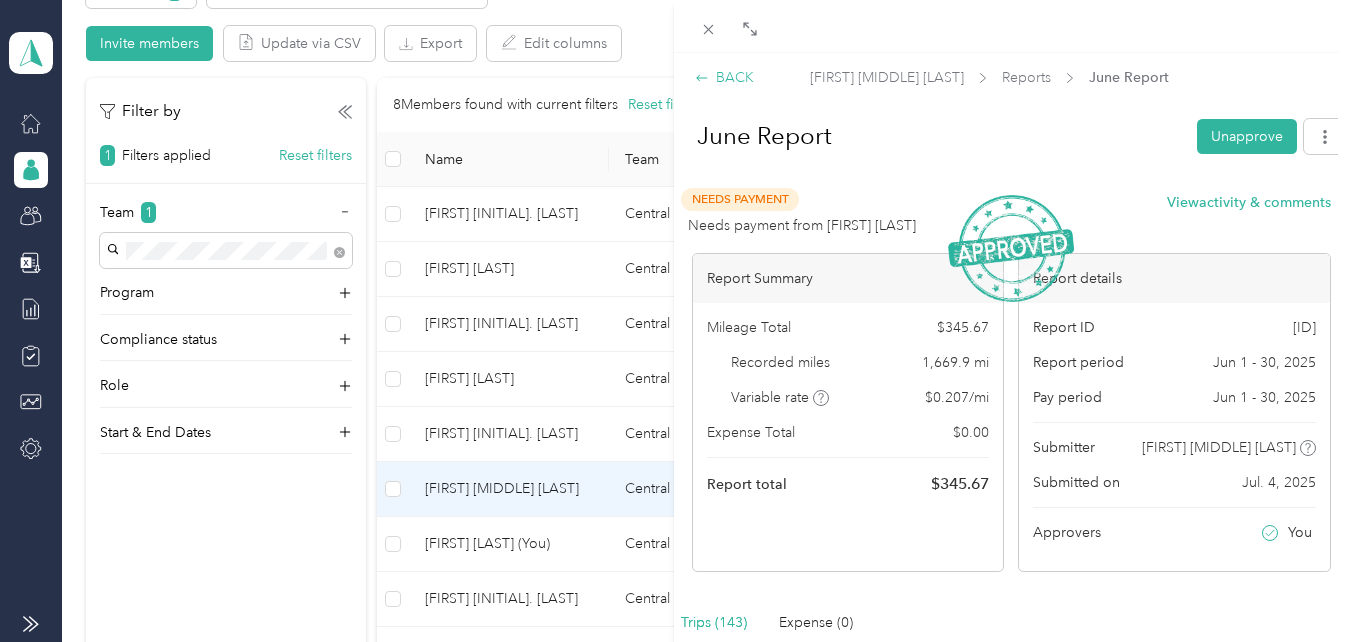 click 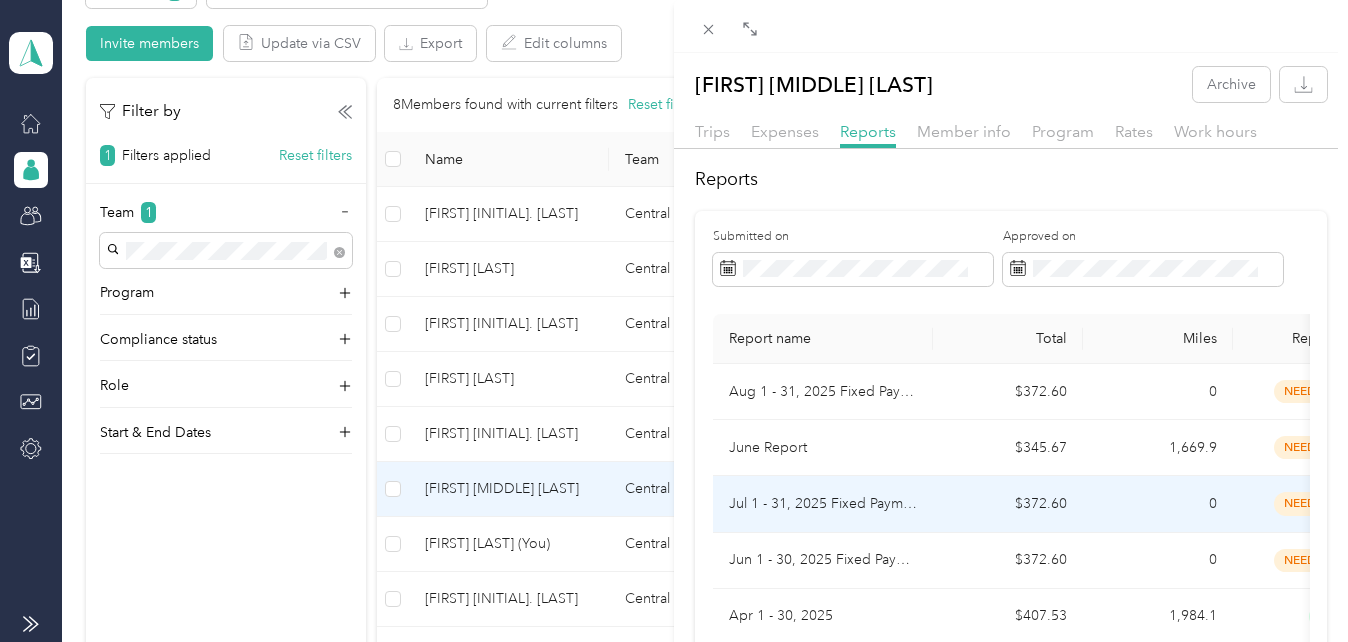 click on "Jul 1 - 31, 2025 Fixed Payment" at bounding box center [823, 504] 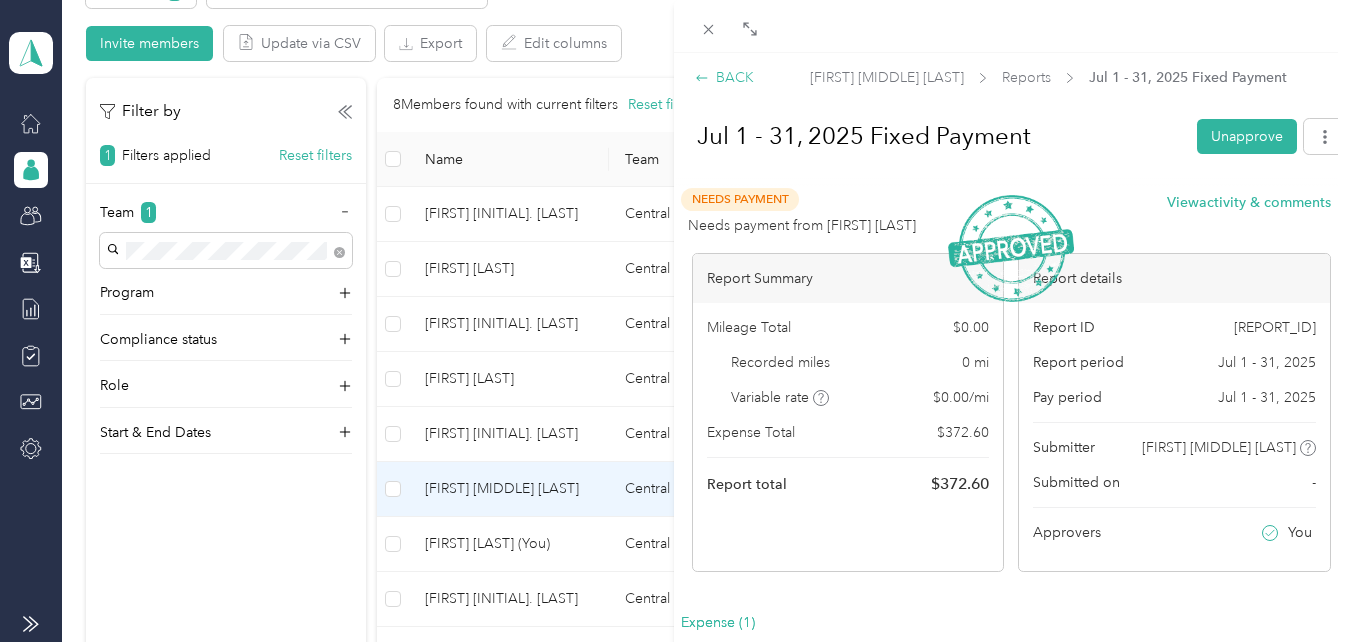 click 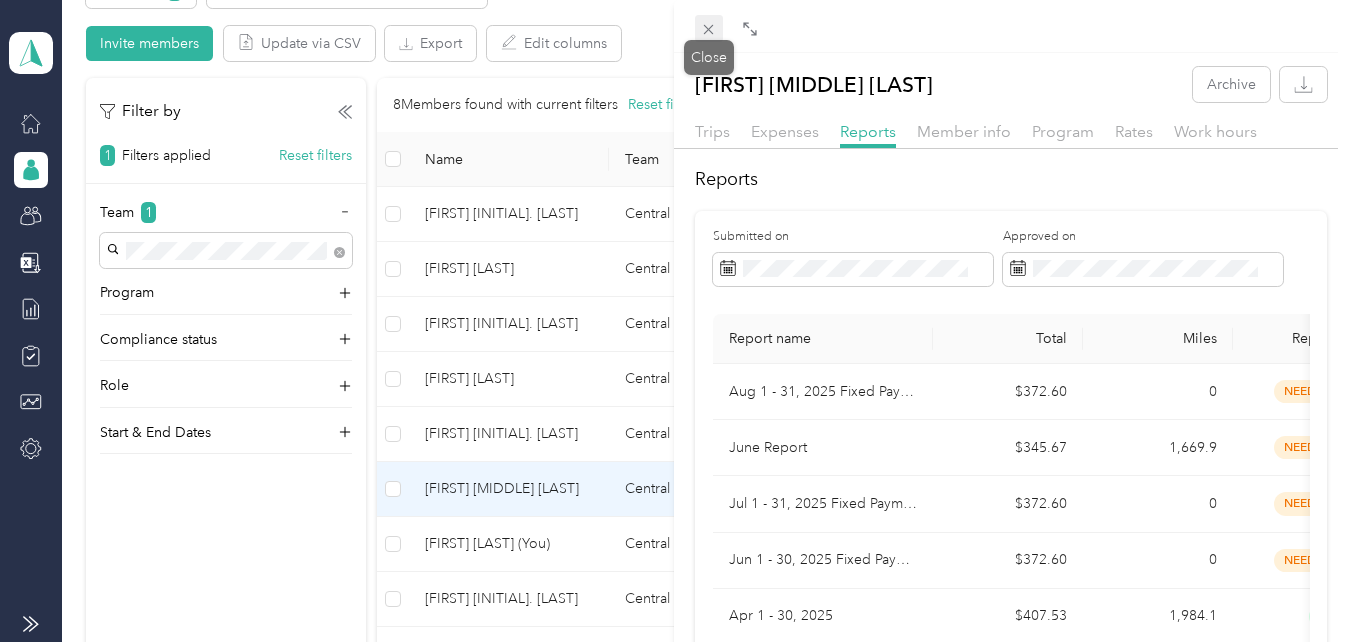 click 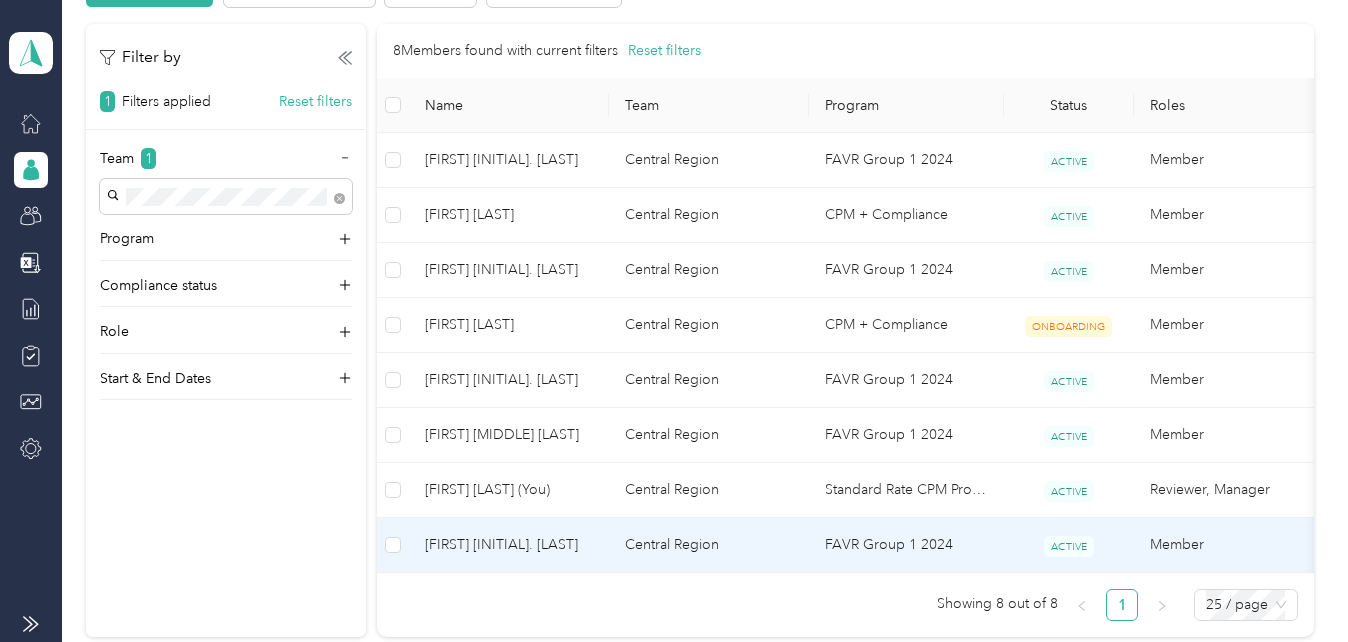 scroll, scrollTop: 500, scrollLeft: 0, axis: vertical 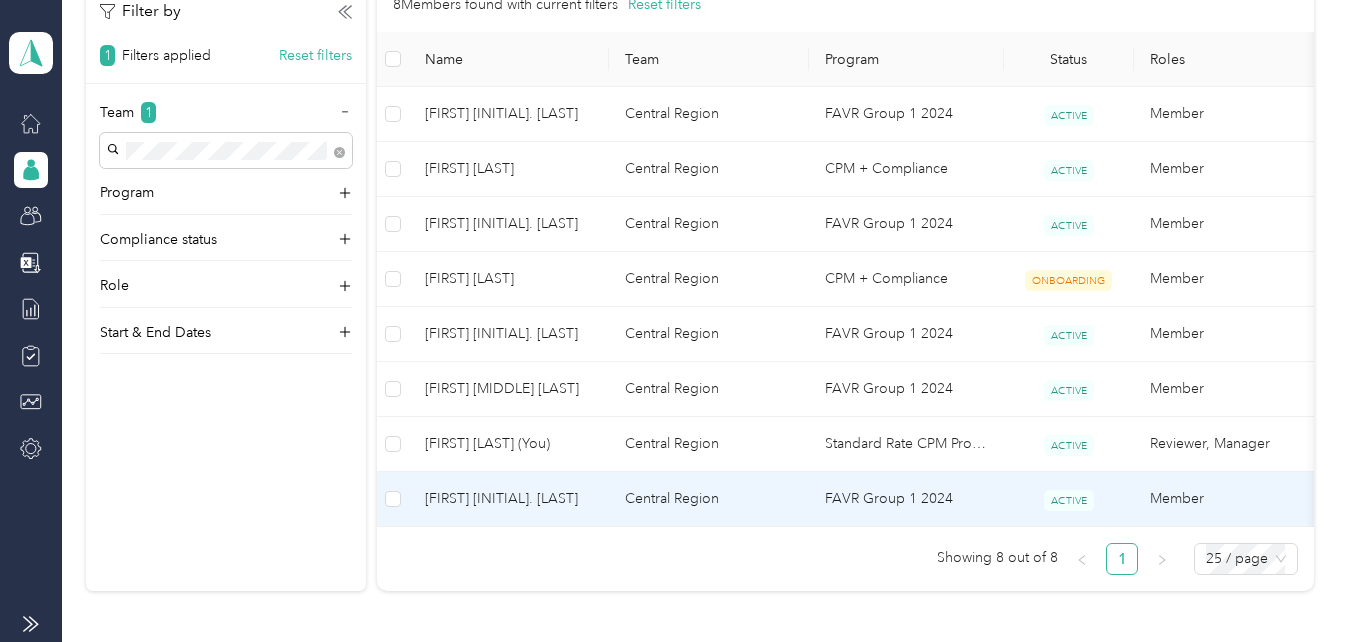 click on "[FIRST] [INITIAL]. [LAST]" at bounding box center [509, 499] 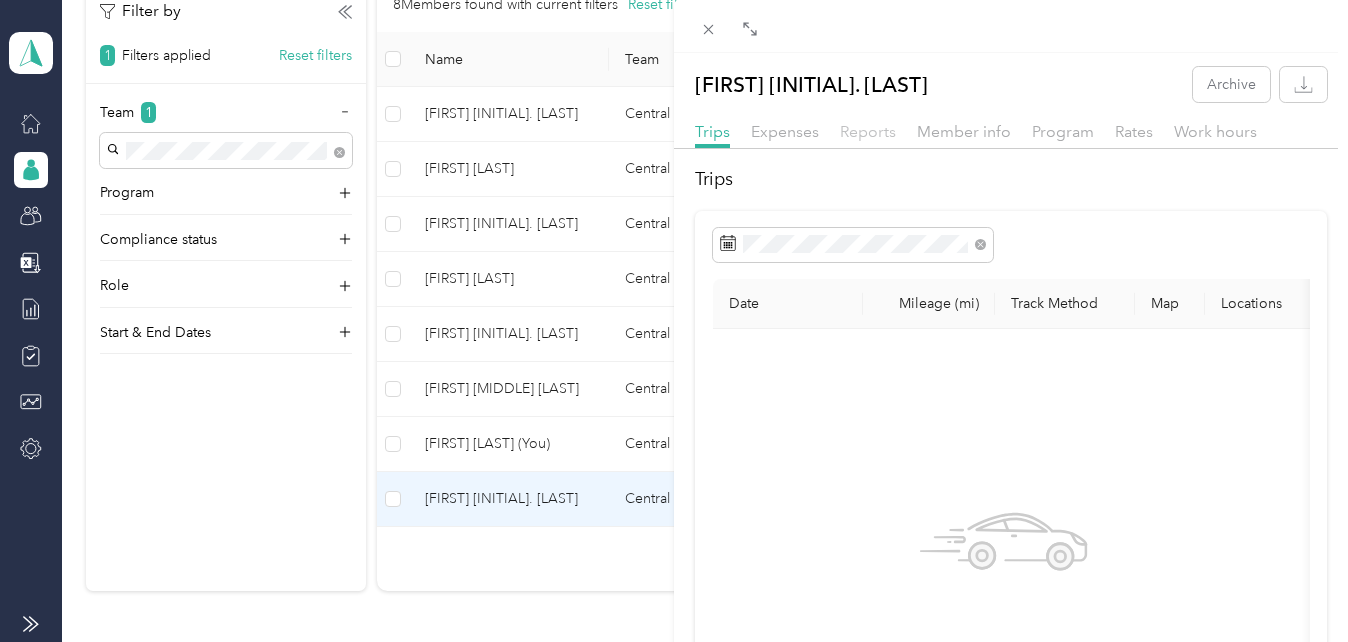 click on "Reports" at bounding box center [868, 131] 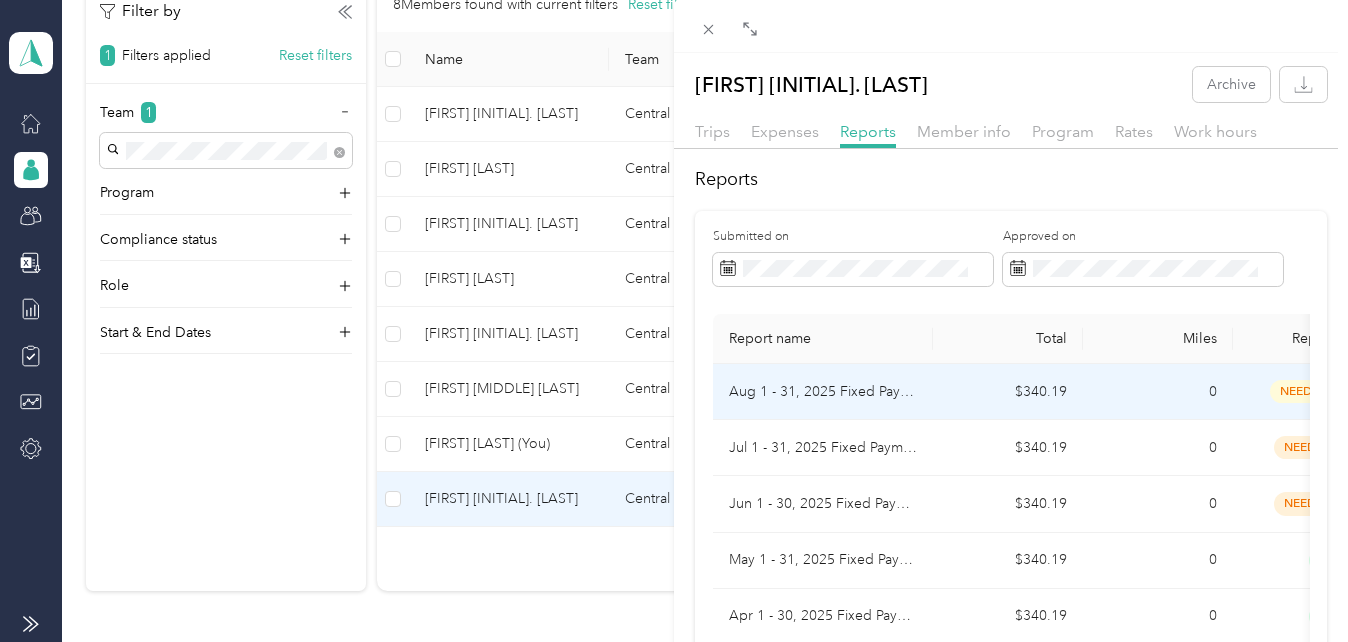 click on "Aug 1 - 31, 2025 Fixed Payment" at bounding box center [823, 392] 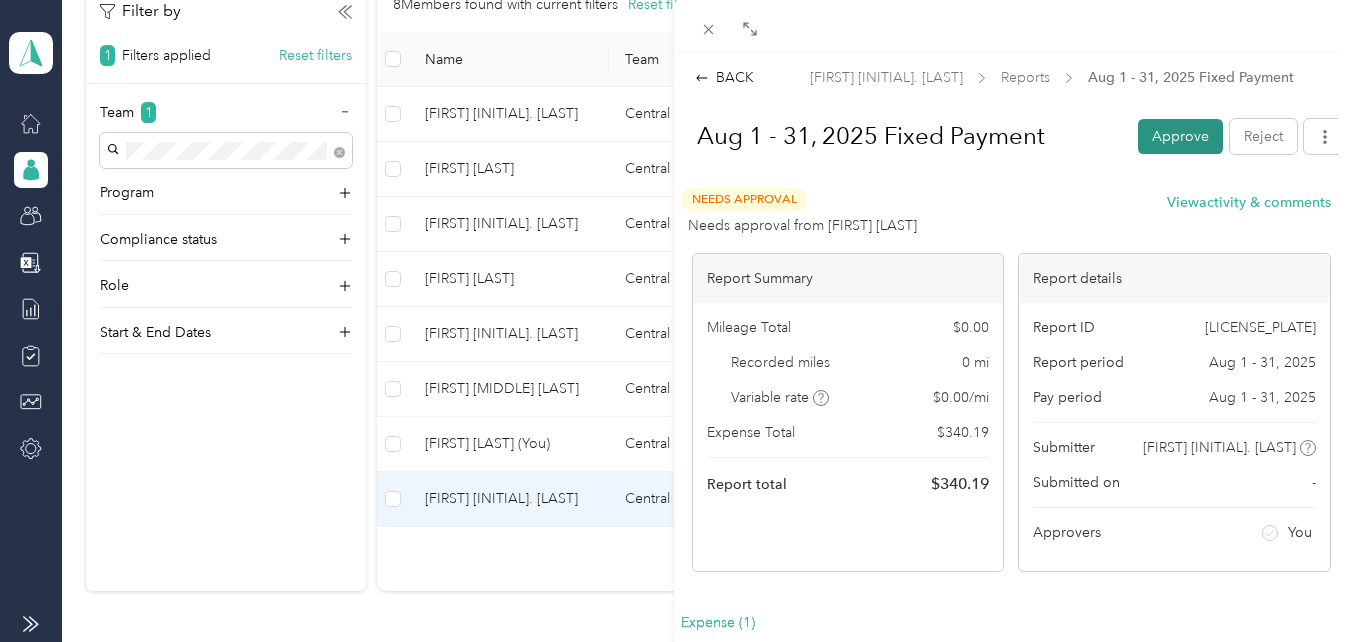 click on "Approve" at bounding box center [1180, 136] 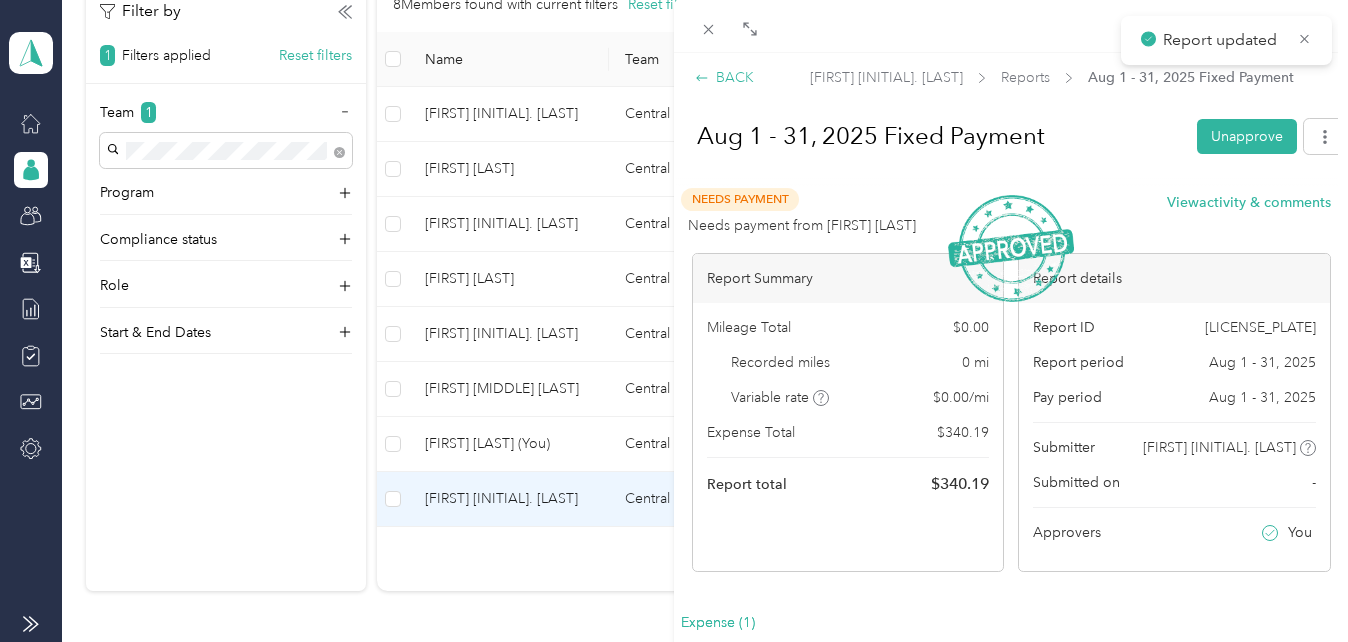 click 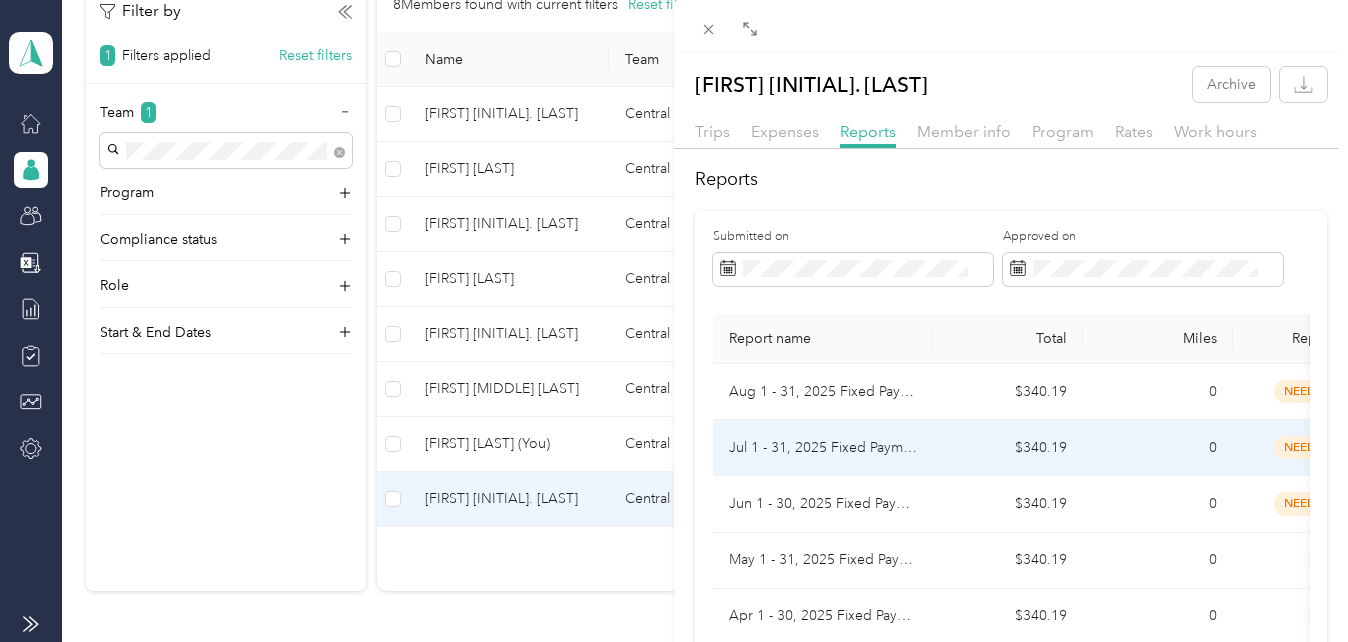 click on "Jul 1 - 31, 2025 Fixed Payment" at bounding box center [823, 448] 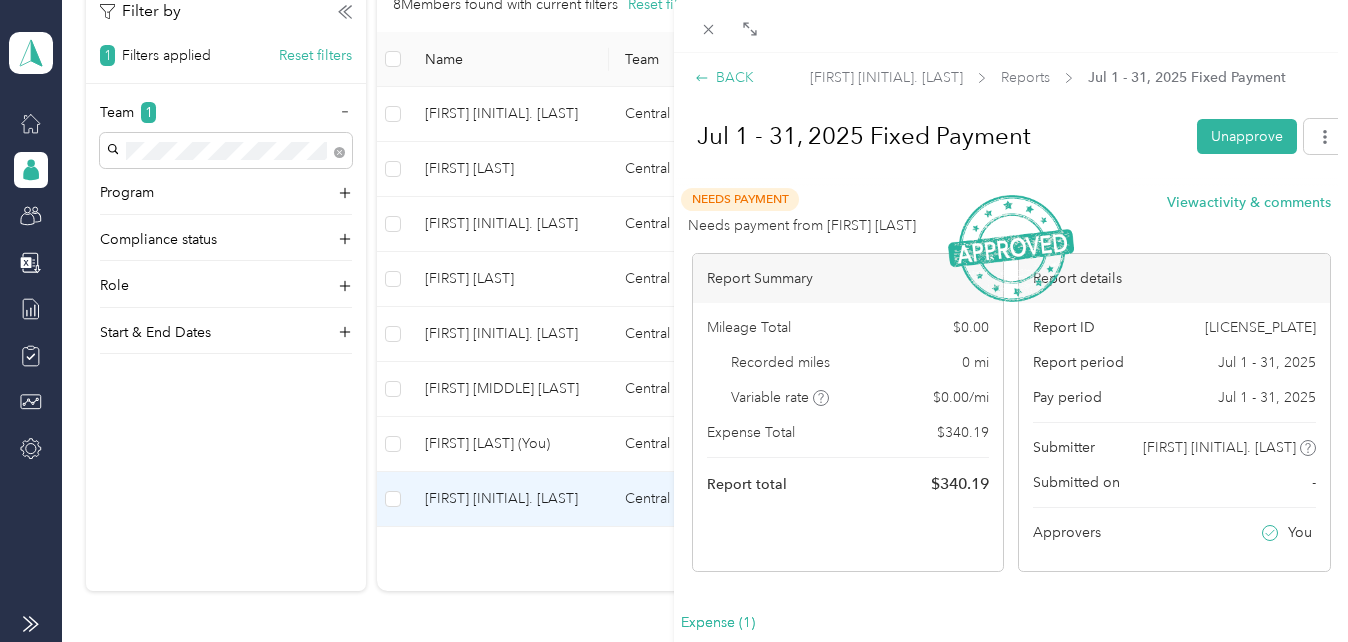 click 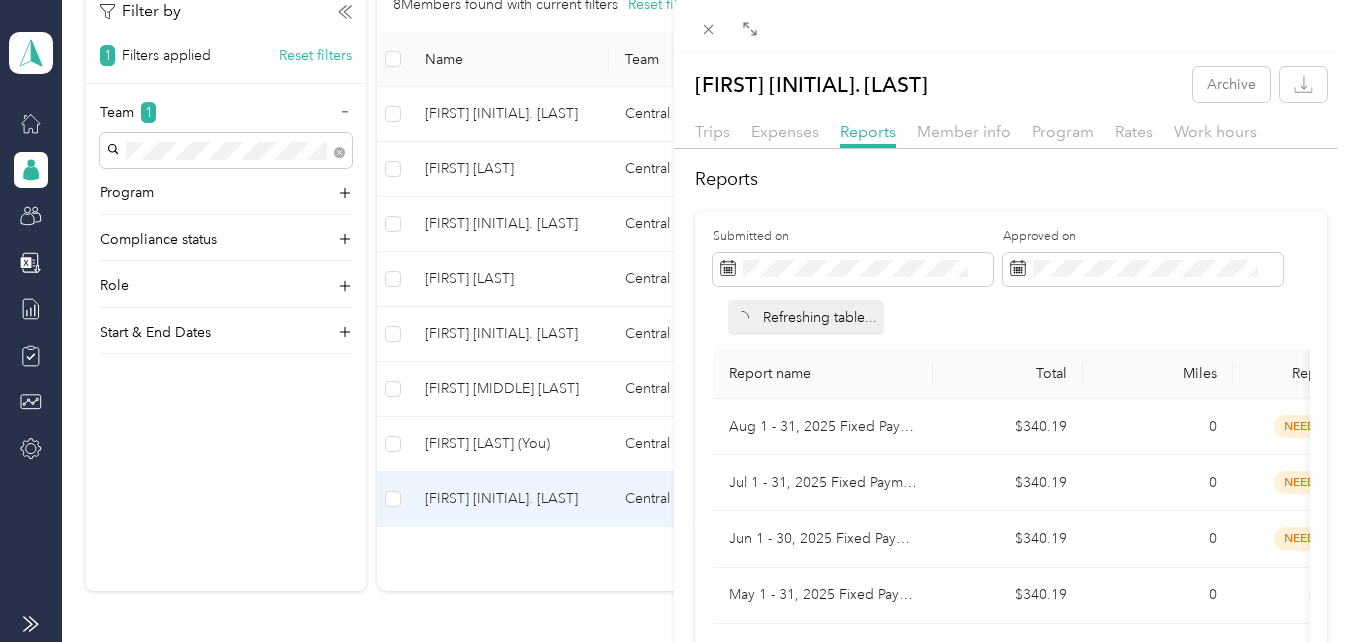 scroll, scrollTop: 500, scrollLeft: 0, axis: vertical 